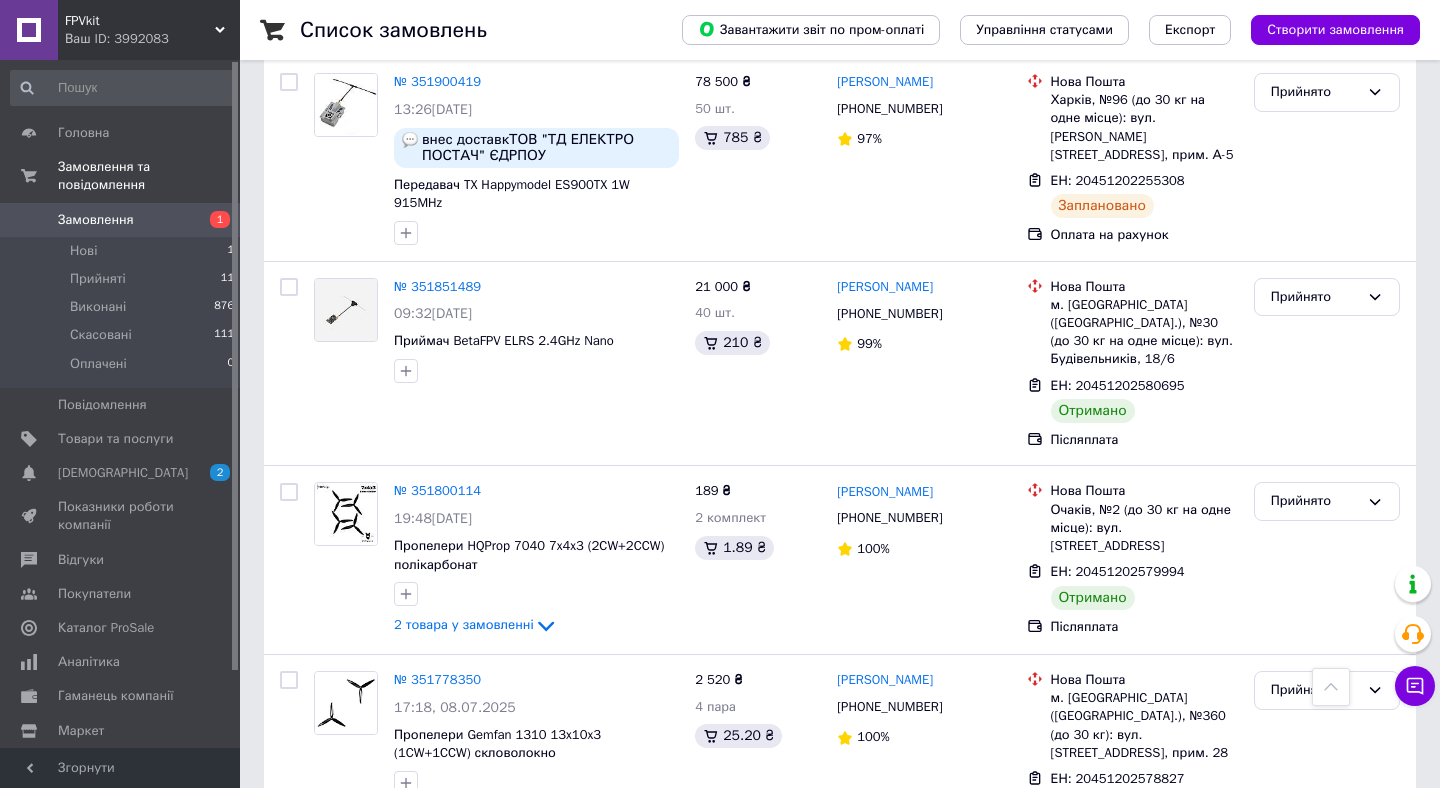 scroll, scrollTop: 1865, scrollLeft: 0, axis: vertical 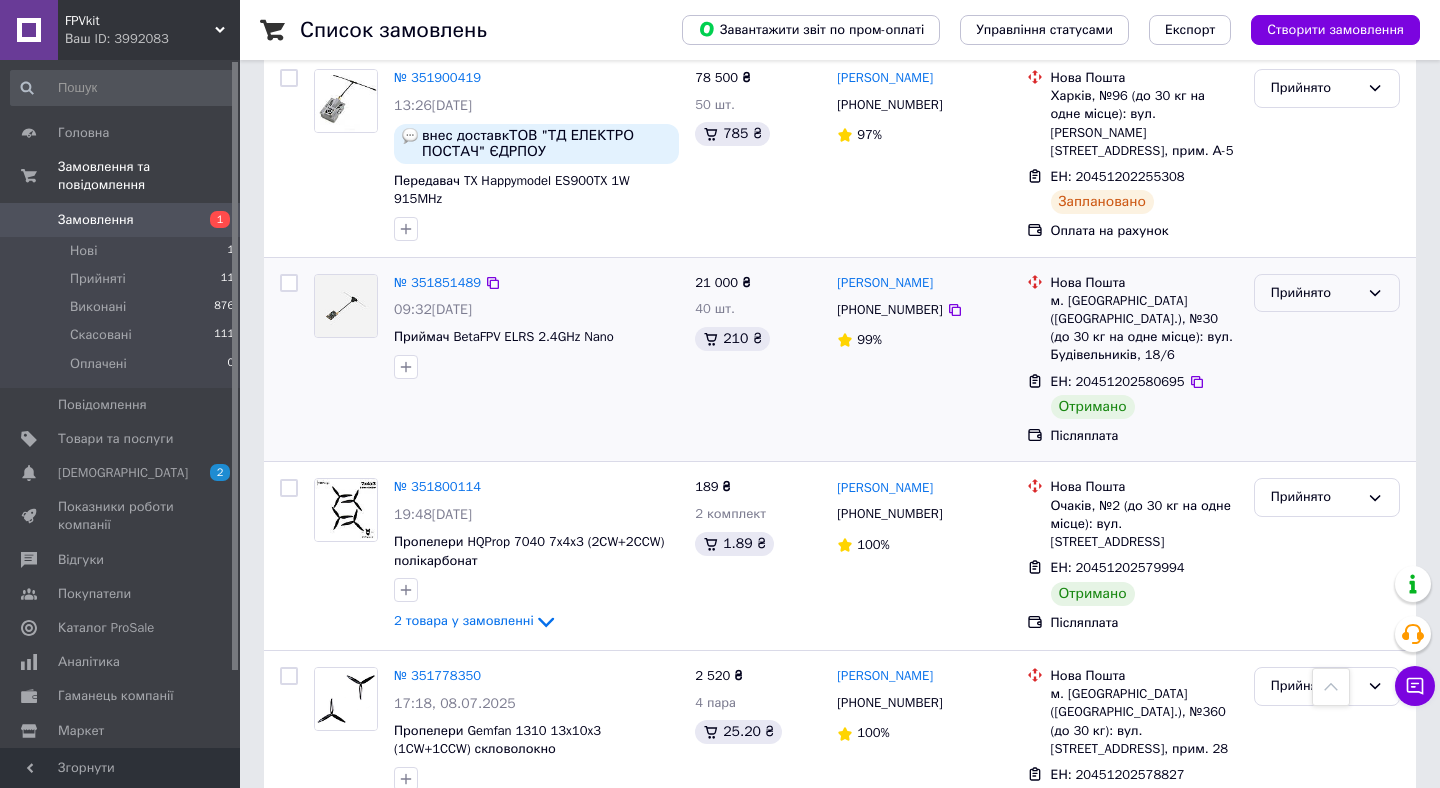 click on "Прийнято" at bounding box center (1315, 293) 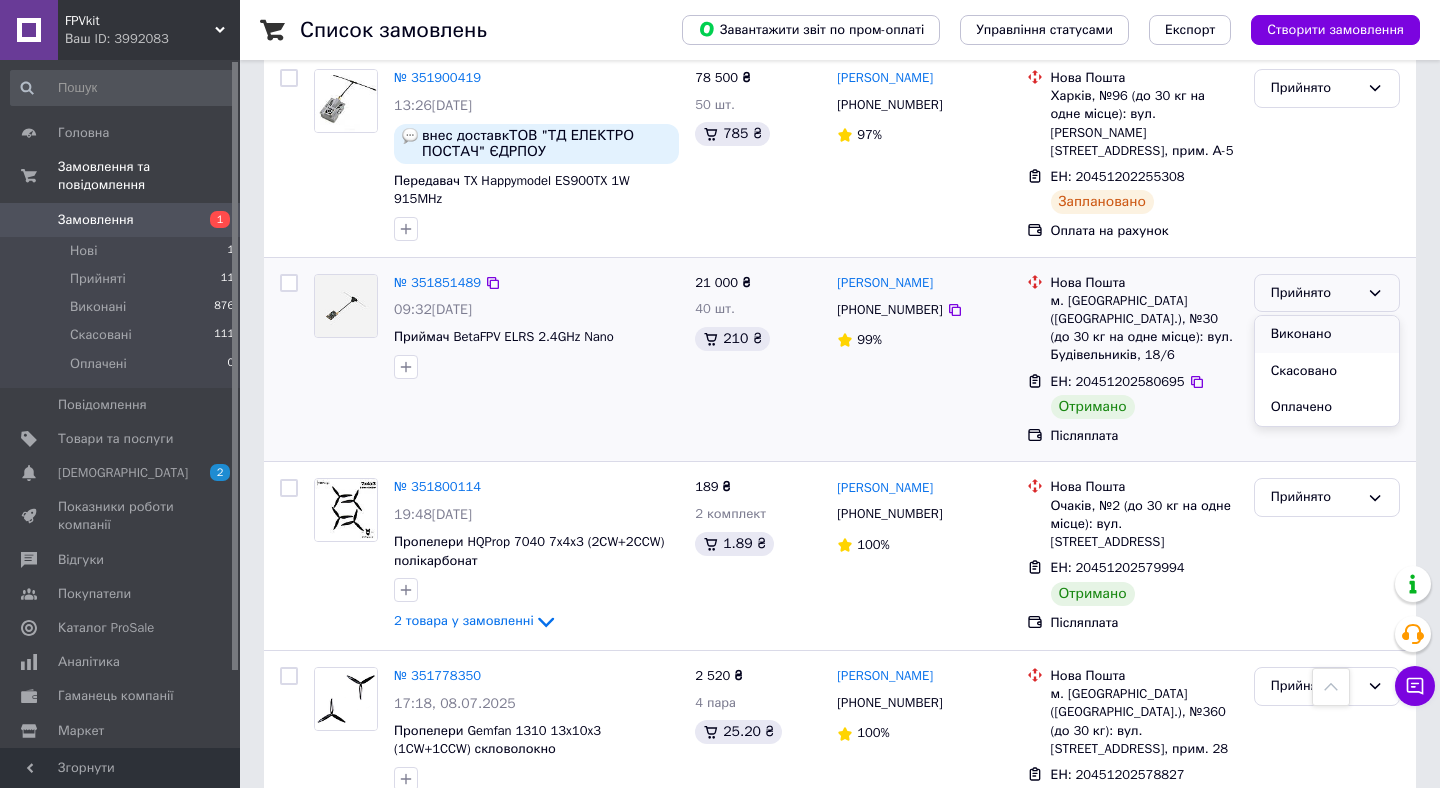 click on "Виконано" at bounding box center [1327, 334] 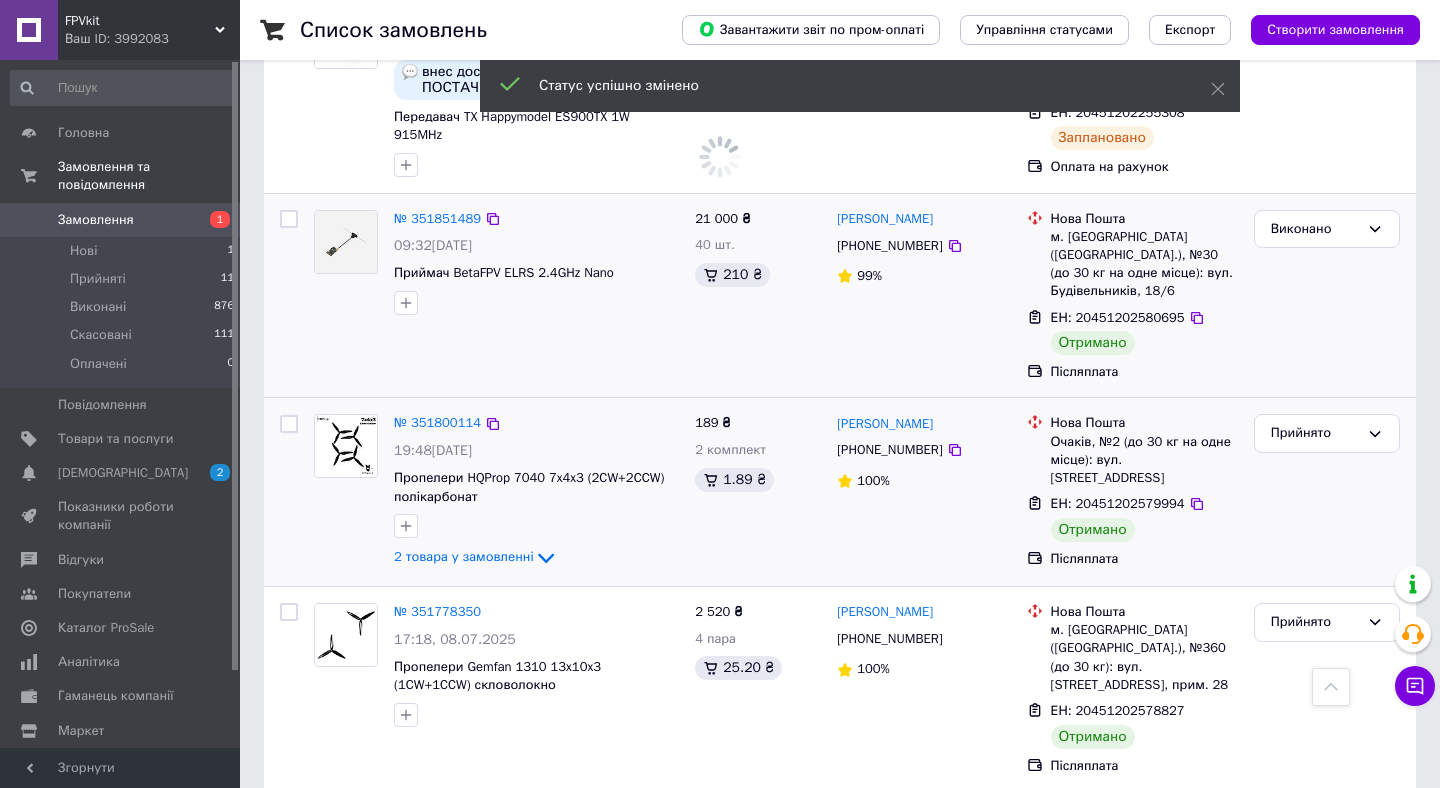 scroll, scrollTop: 1942, scrollLeft: 0, axis: vertical 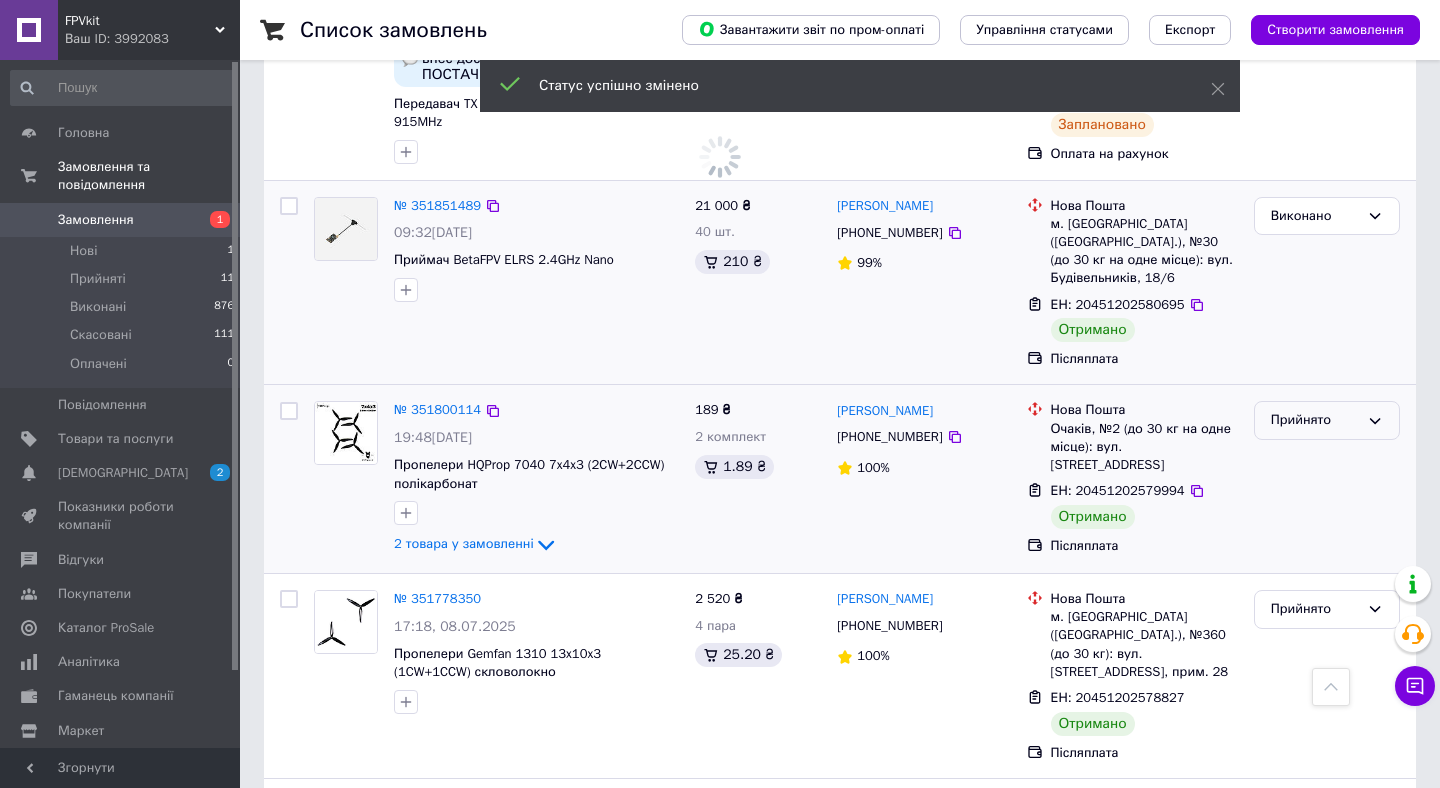 click on "Прийнято" at bounding box center (1315, 420) 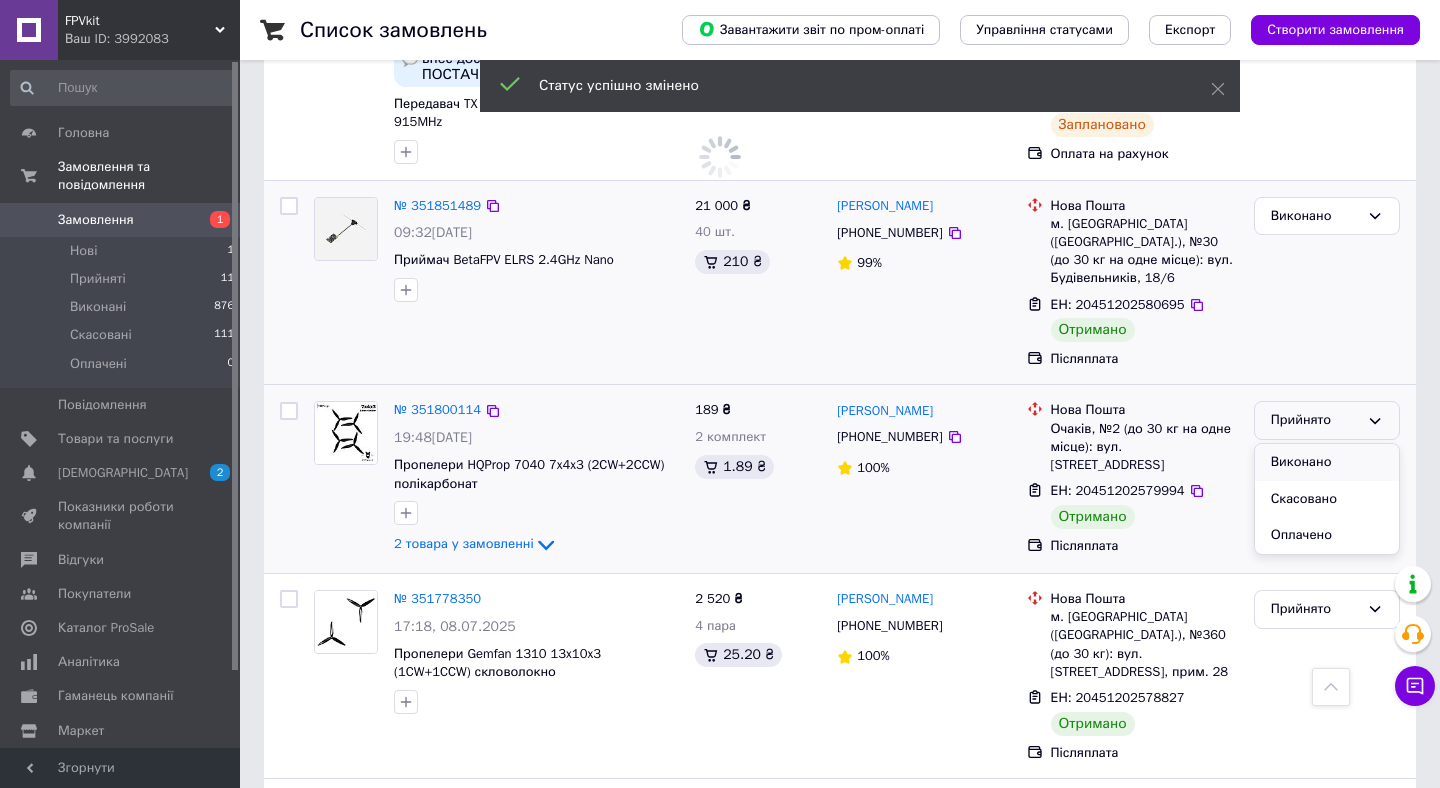 click on "Виконано" at bounding box center [1327, 462] 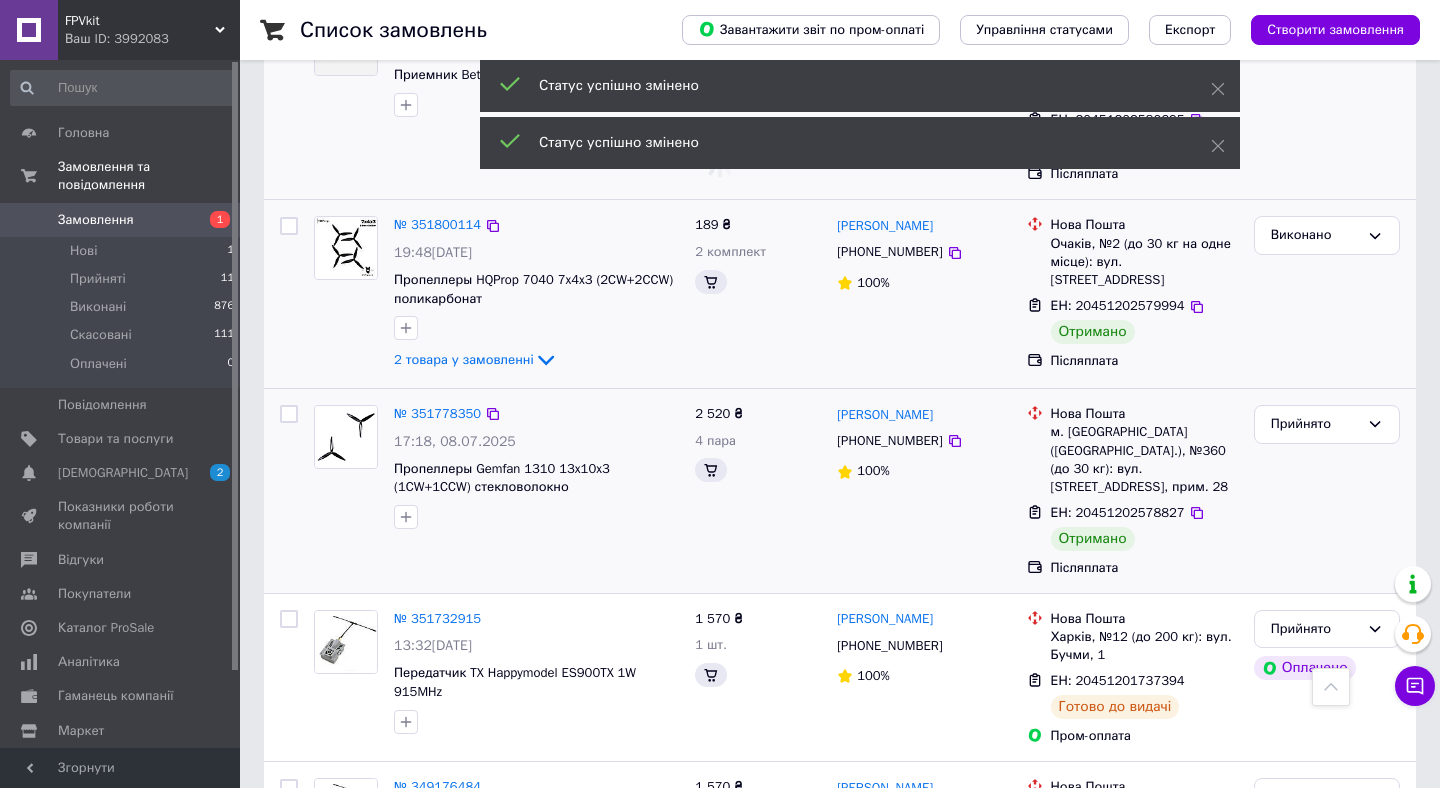 scroll, scrollTop: 2182, scrollLeft: 0, axis: vertical 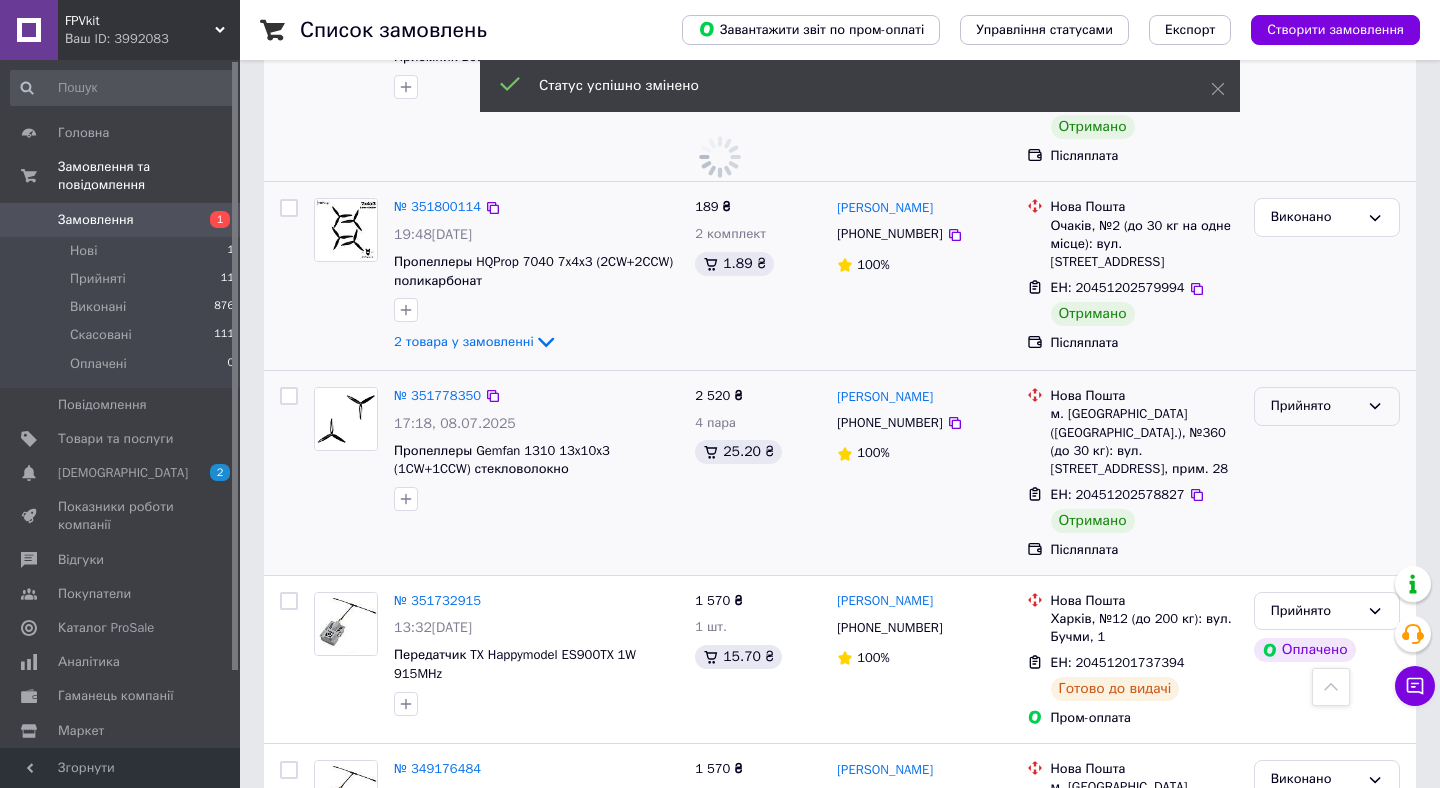 click on "Прийнято" at bounding box center (1315, 406) 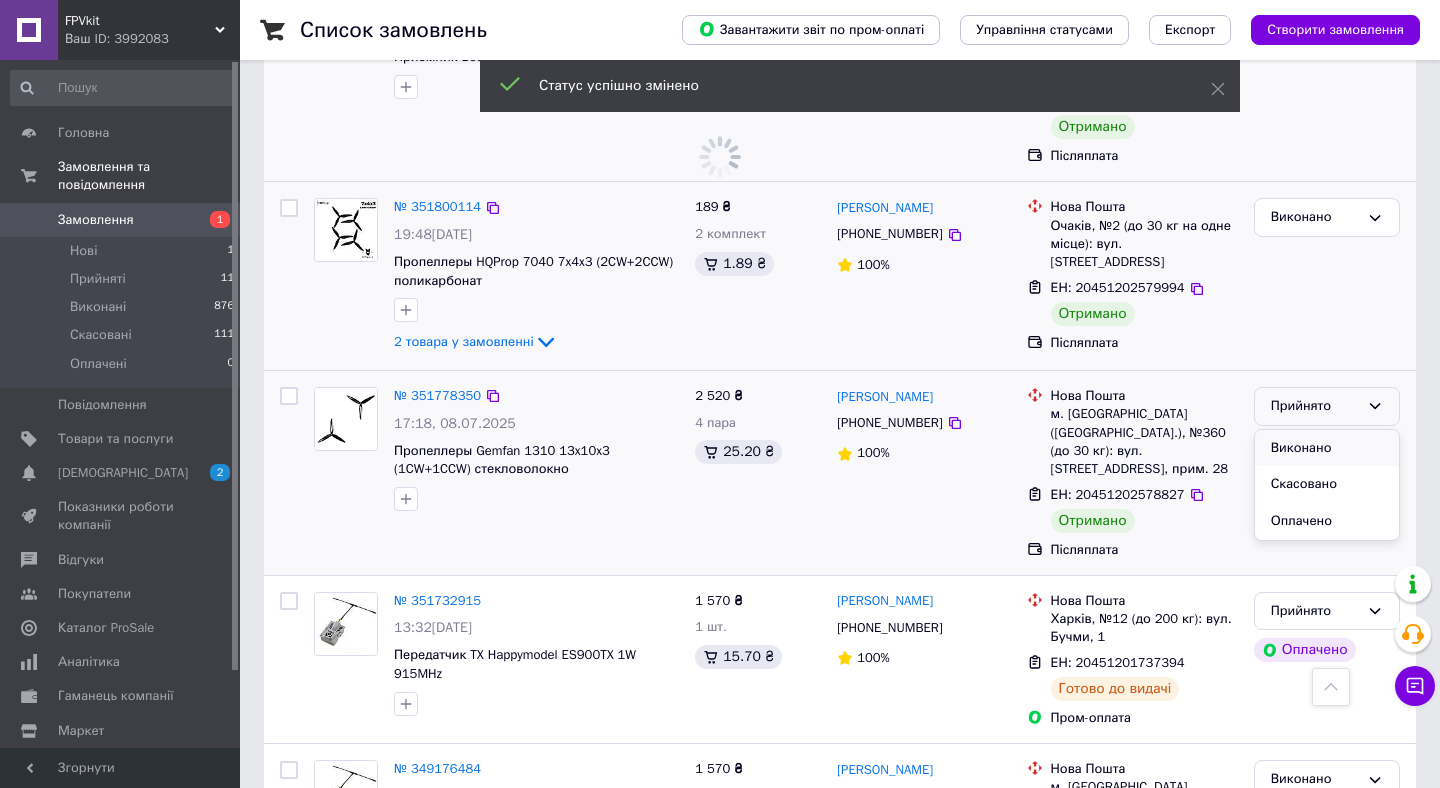 click on "Виконано" at bounding box center (1327, 448) 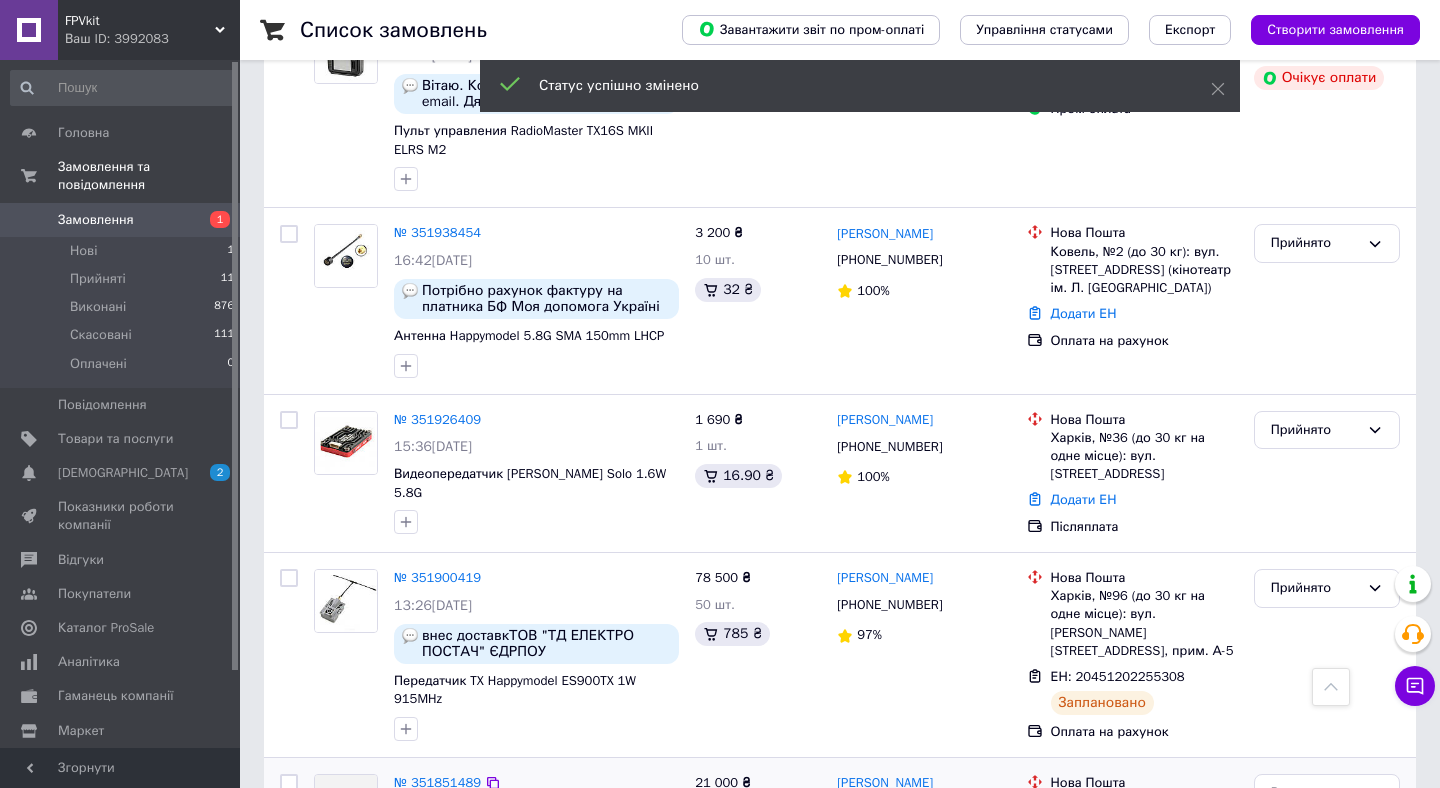 scroll, scrollTop: 1403, scrollLeft: 0, axis: vertical 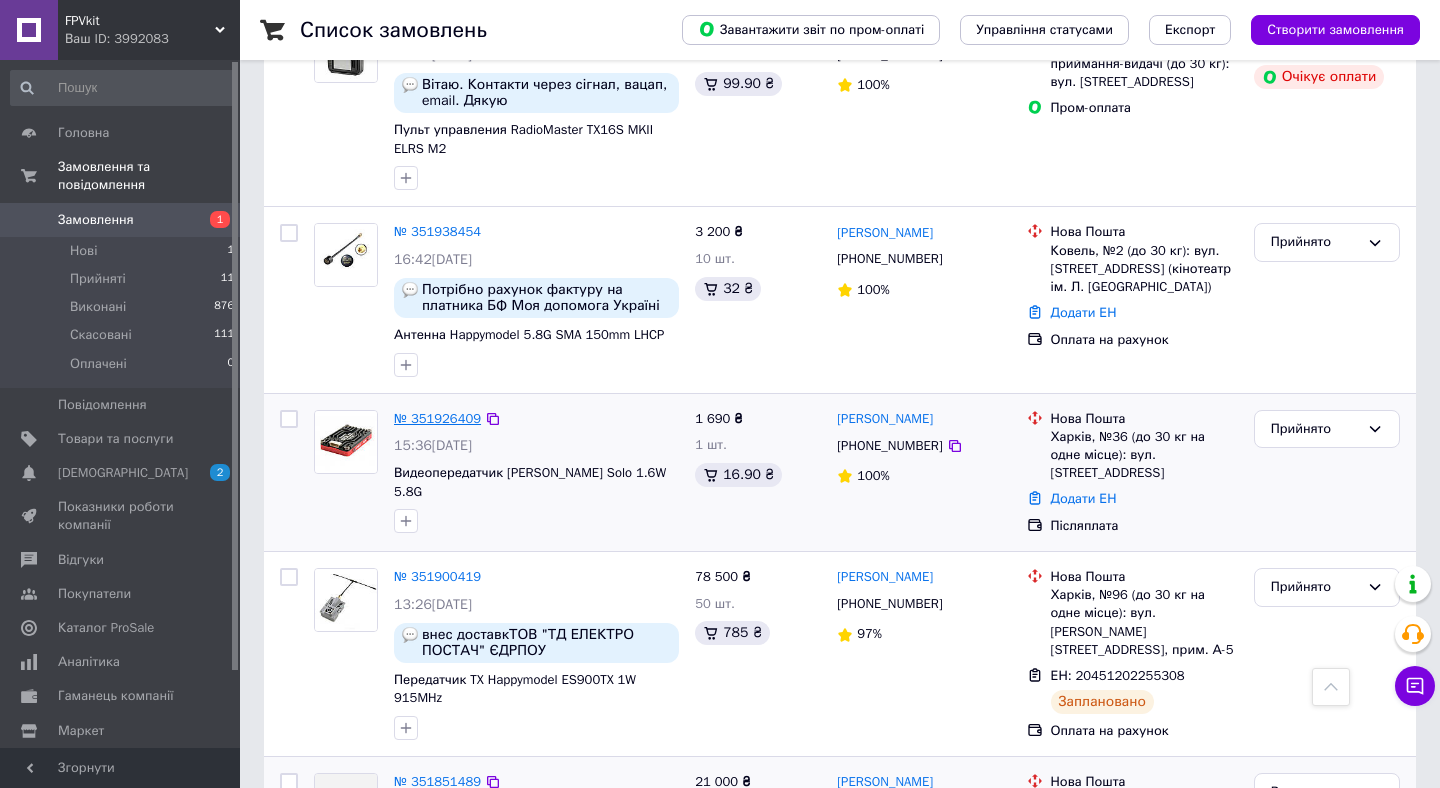 click on "№ 351926409" at bounding box center (437, 418) 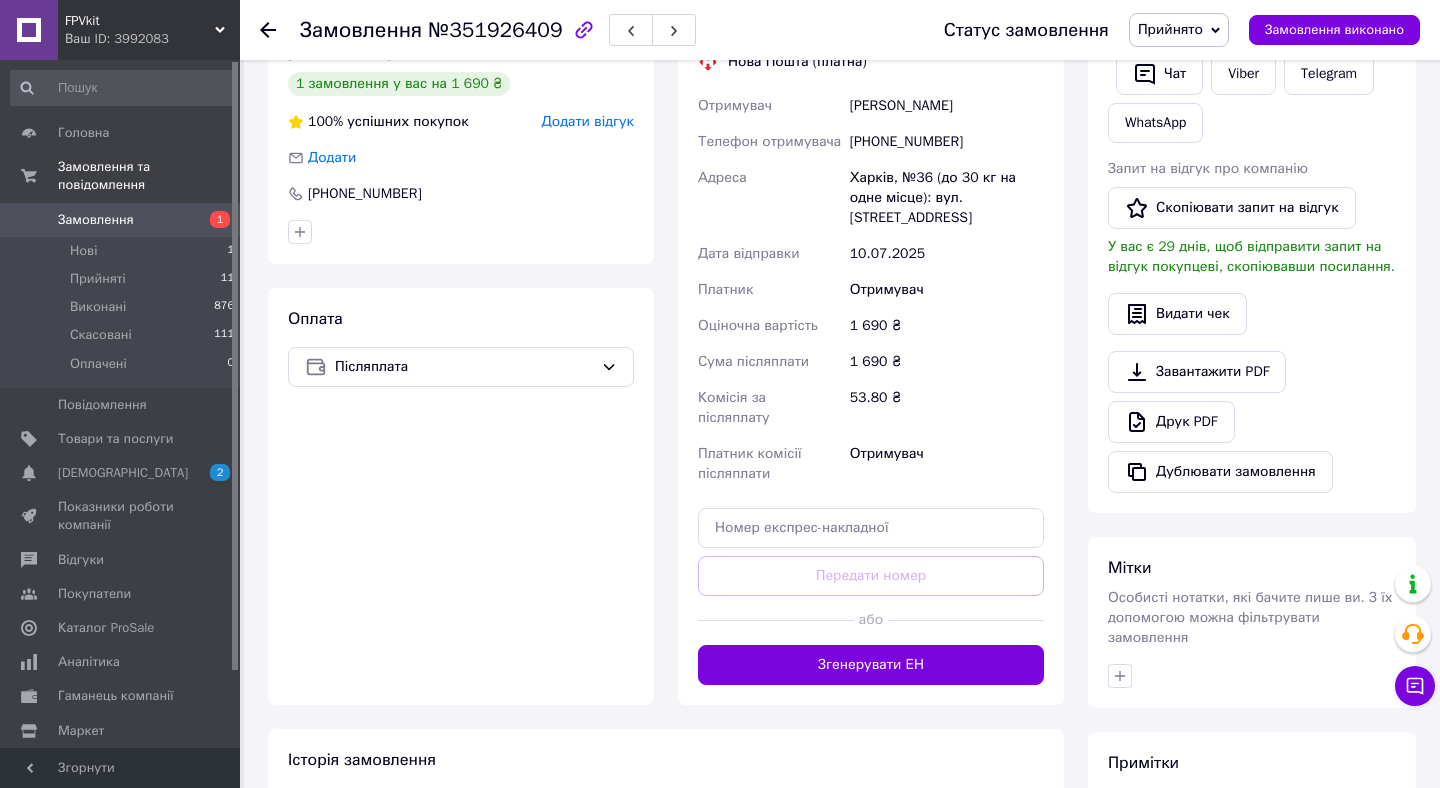 scroll, scrollTop: 435, scrollLeft: 0, axis: vertical 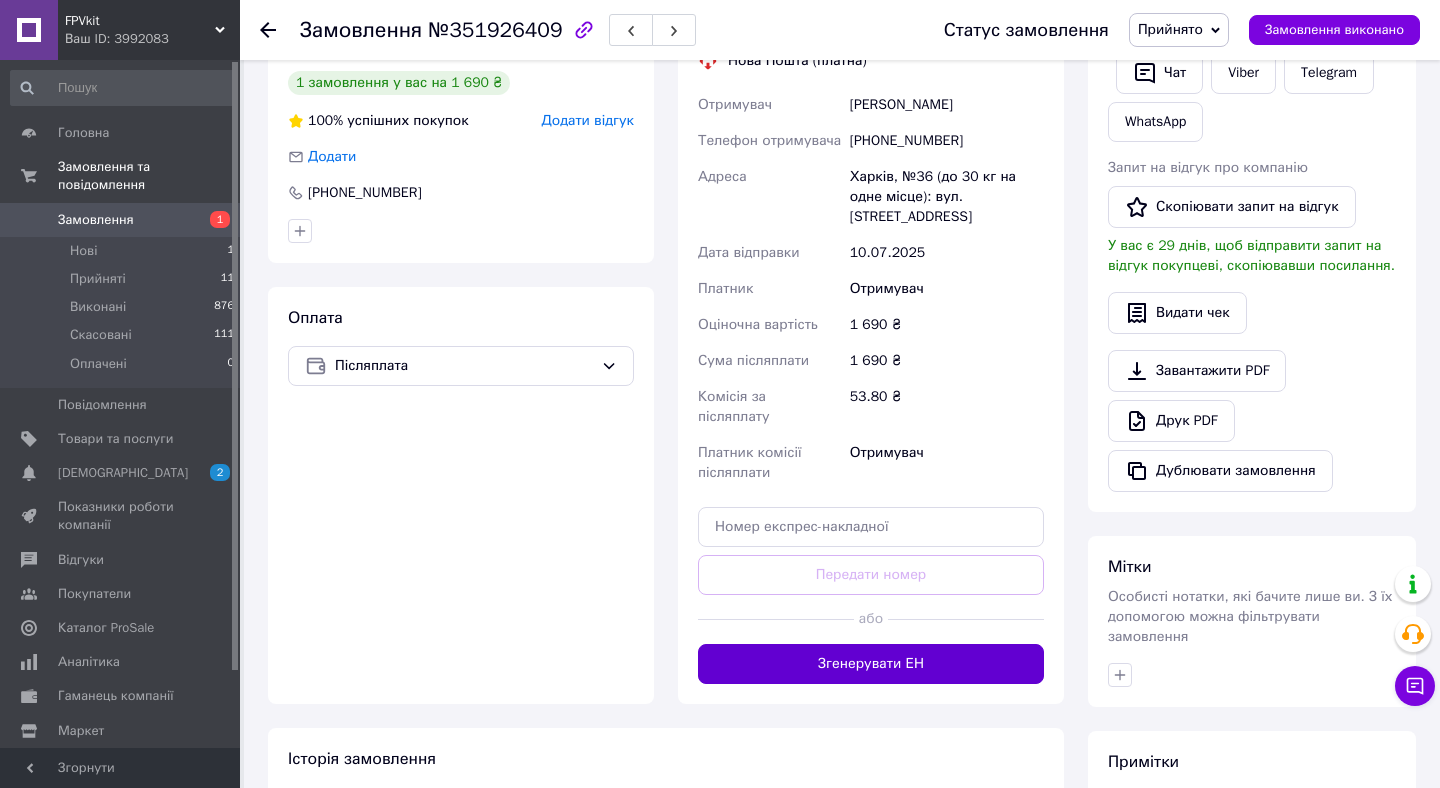 click on "Згенерувати ЕН" at bounding box center [871, 664] 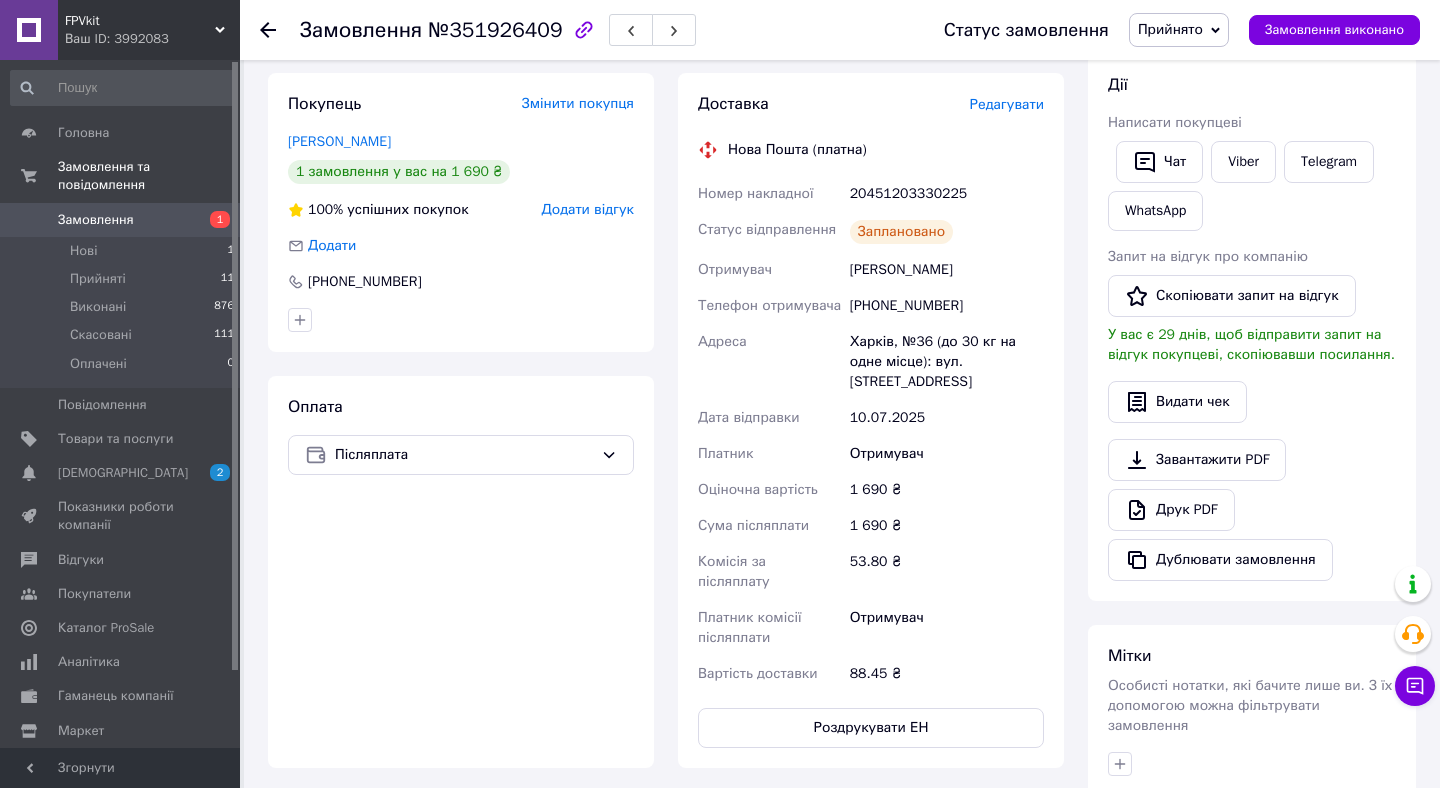 scroll, scrollTop: 345, scrollLeft: 0, axis: vertical 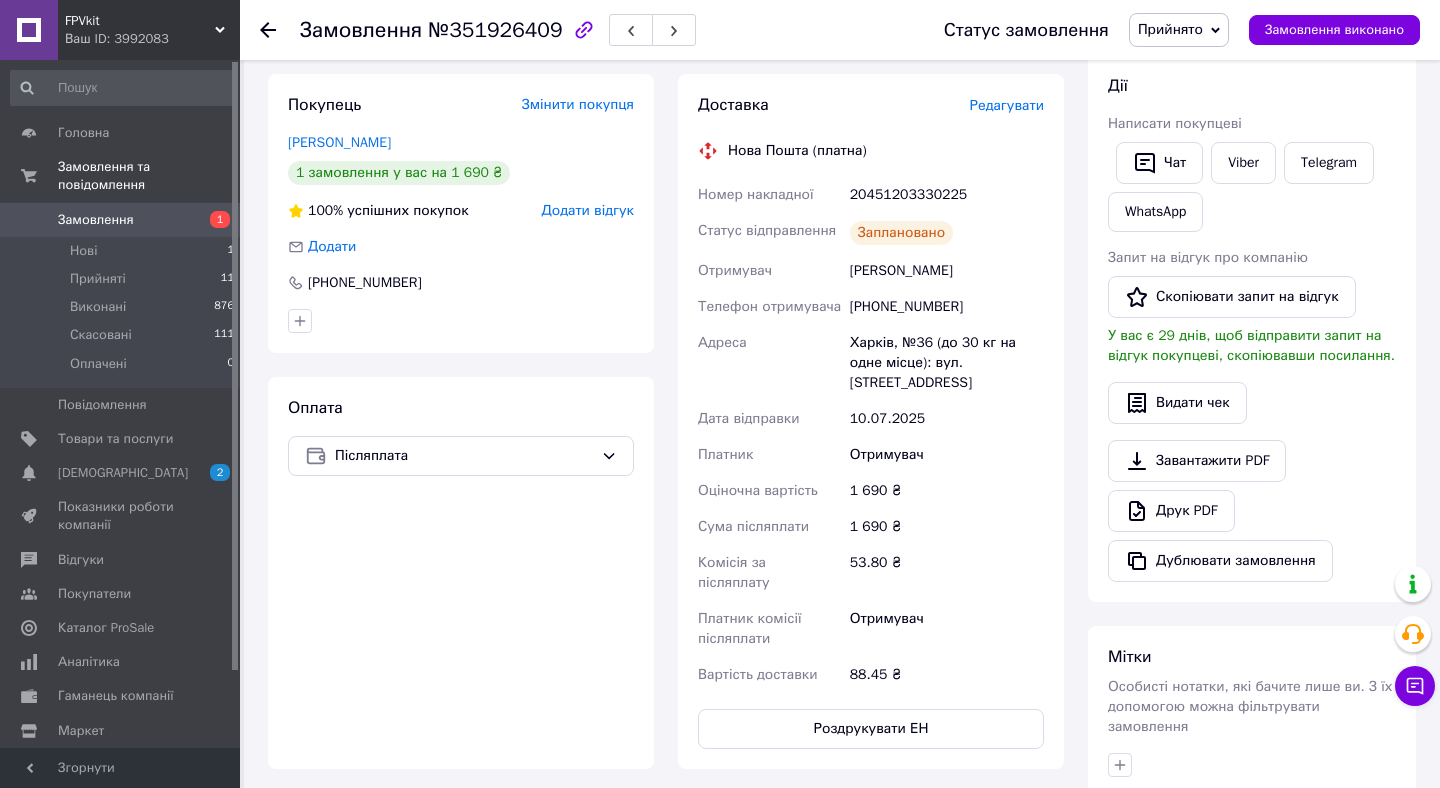 click on "Замовлення 1" at bounding box center [123, 220] 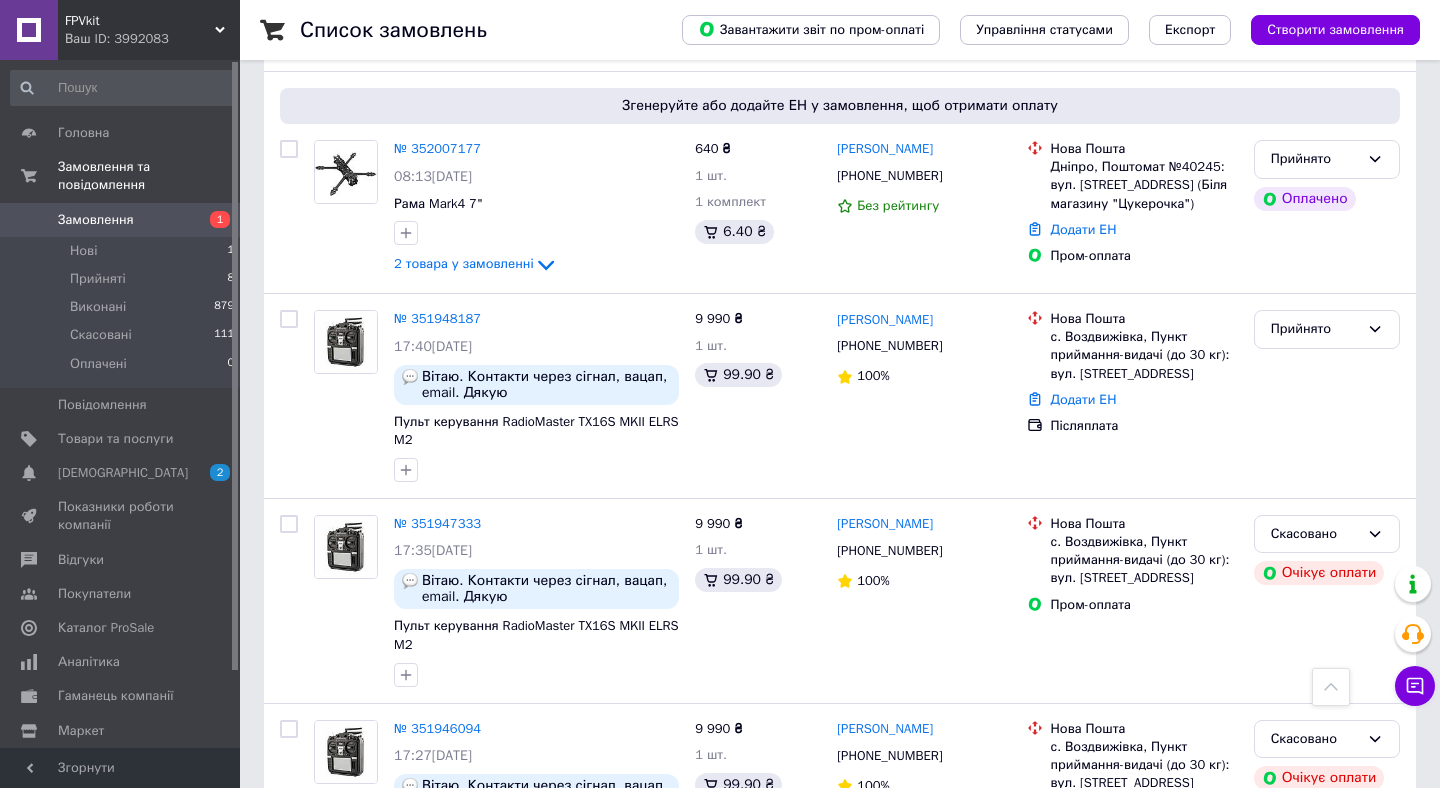 scroll, scrollTop: 636, scrollLeft: 0, axis: vertical 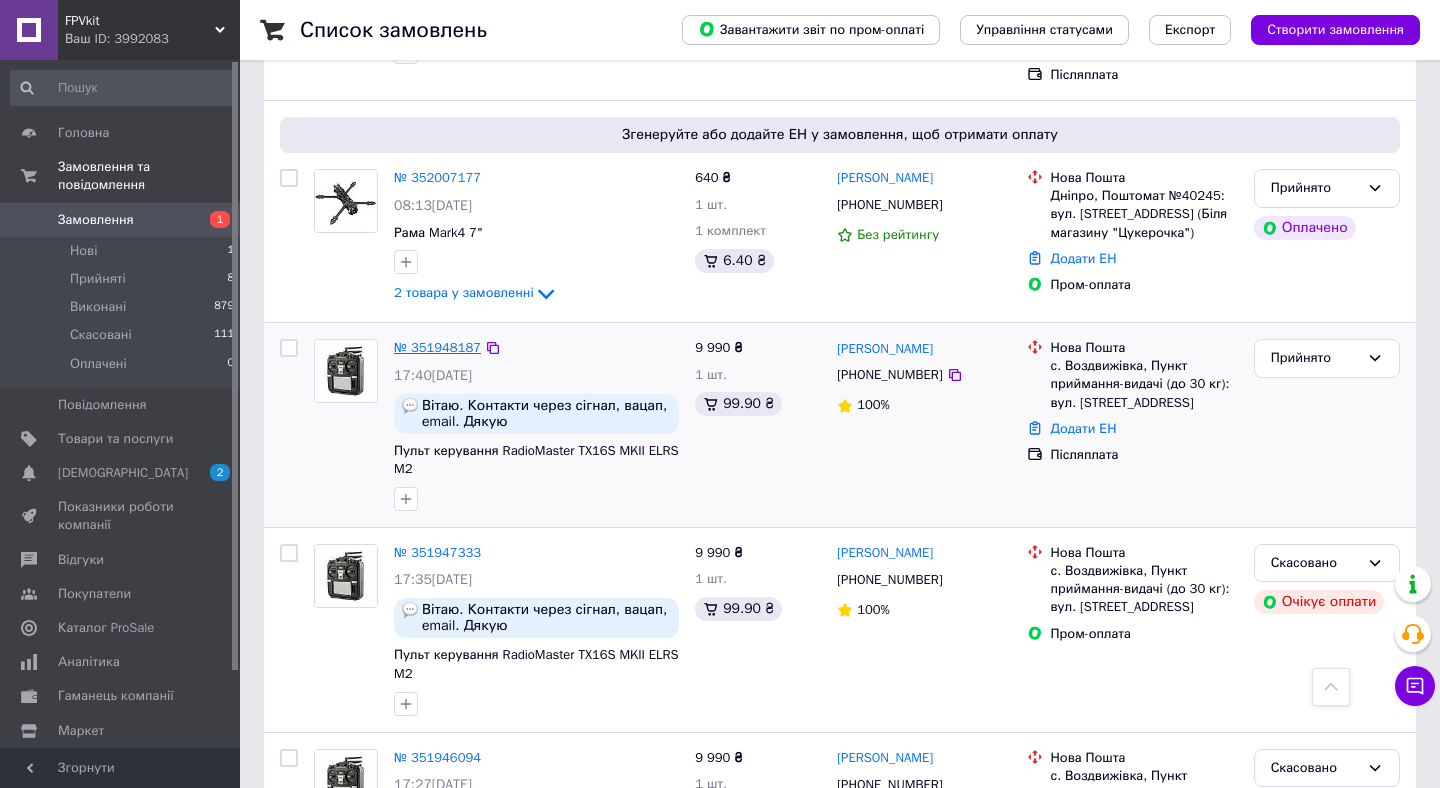 click on "№ 351948187" at bounding box center [437, 347] 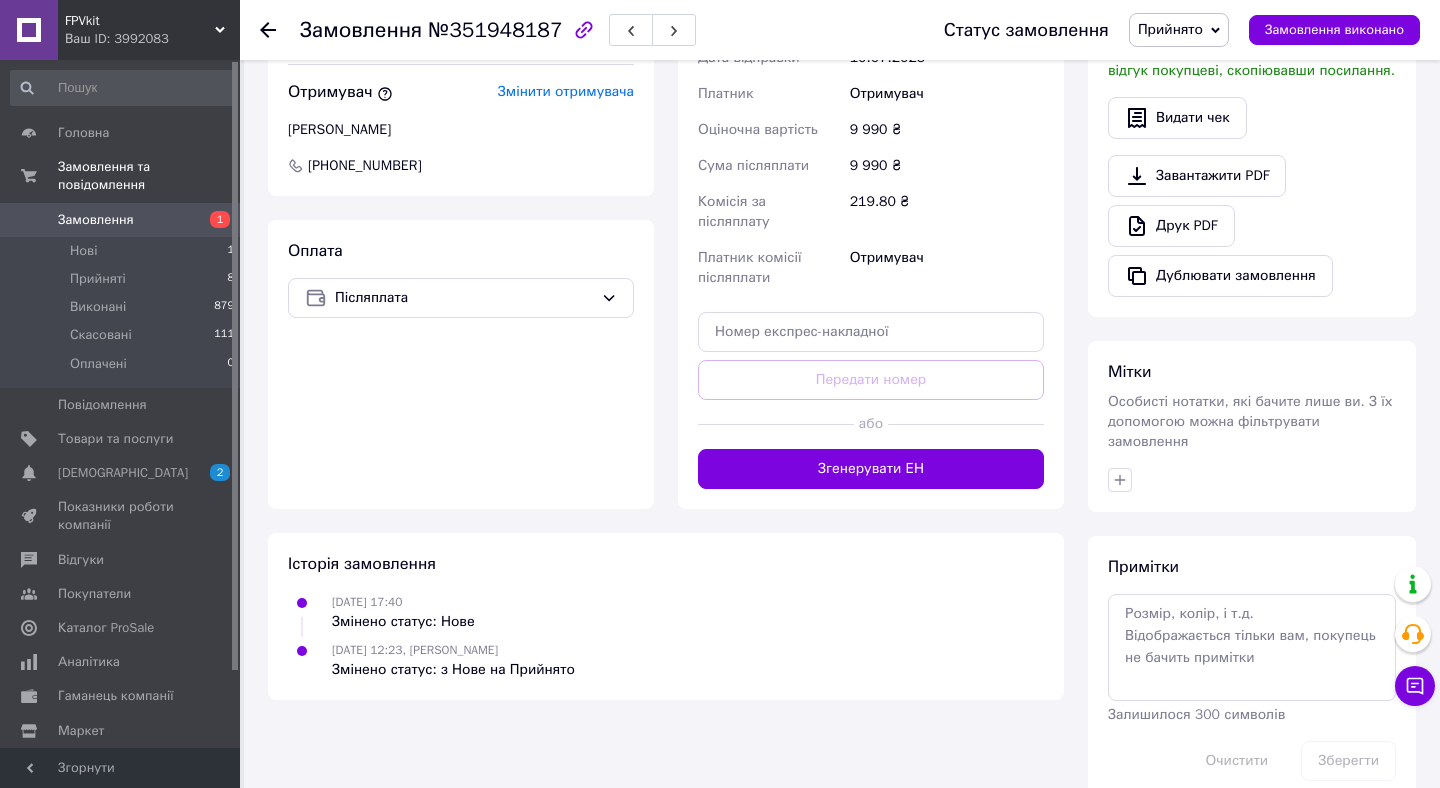 scroll, scrollTop: 636, scrollLeft: 0, axis: vertical 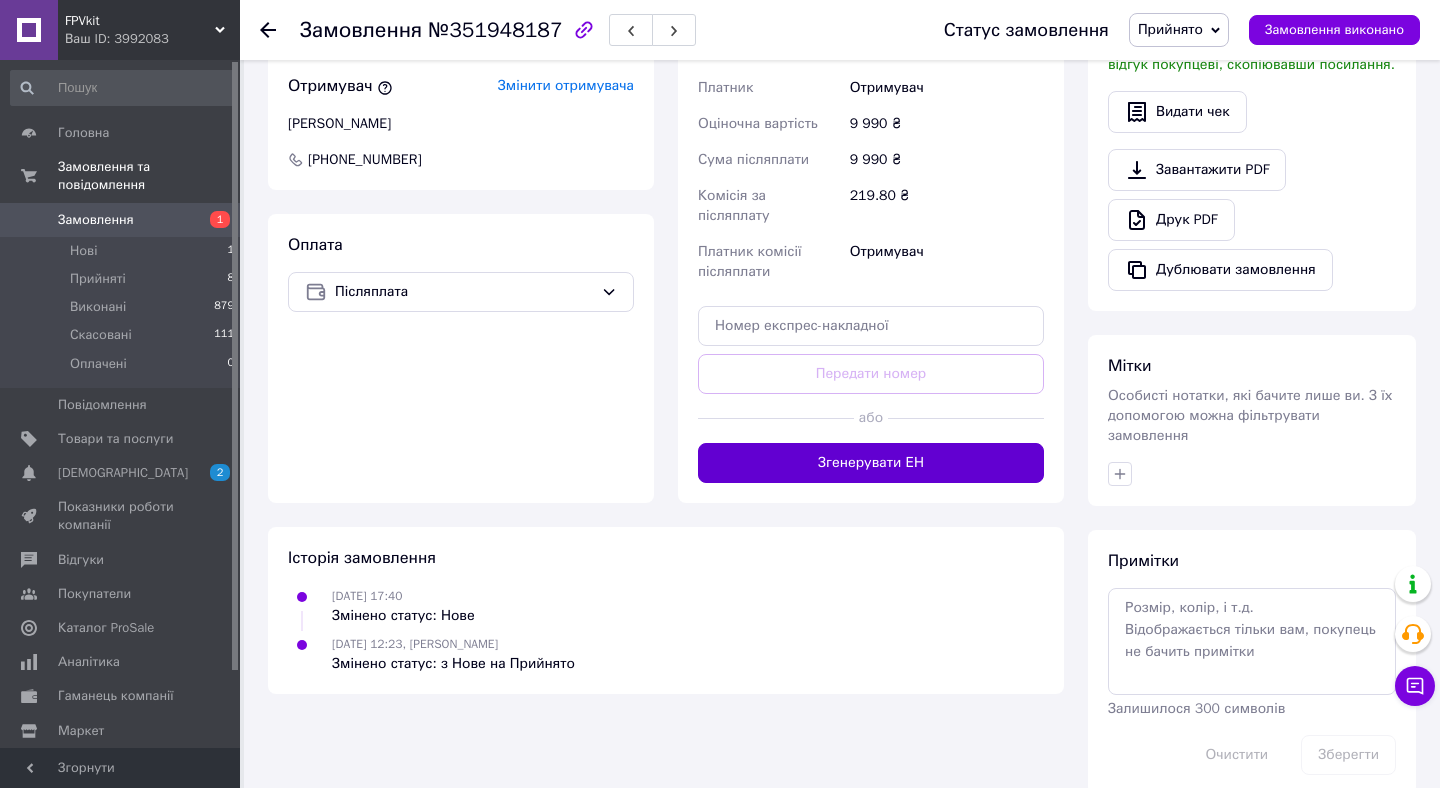 click on "Згенерувати ЕН" at bounding box center (871, 463) 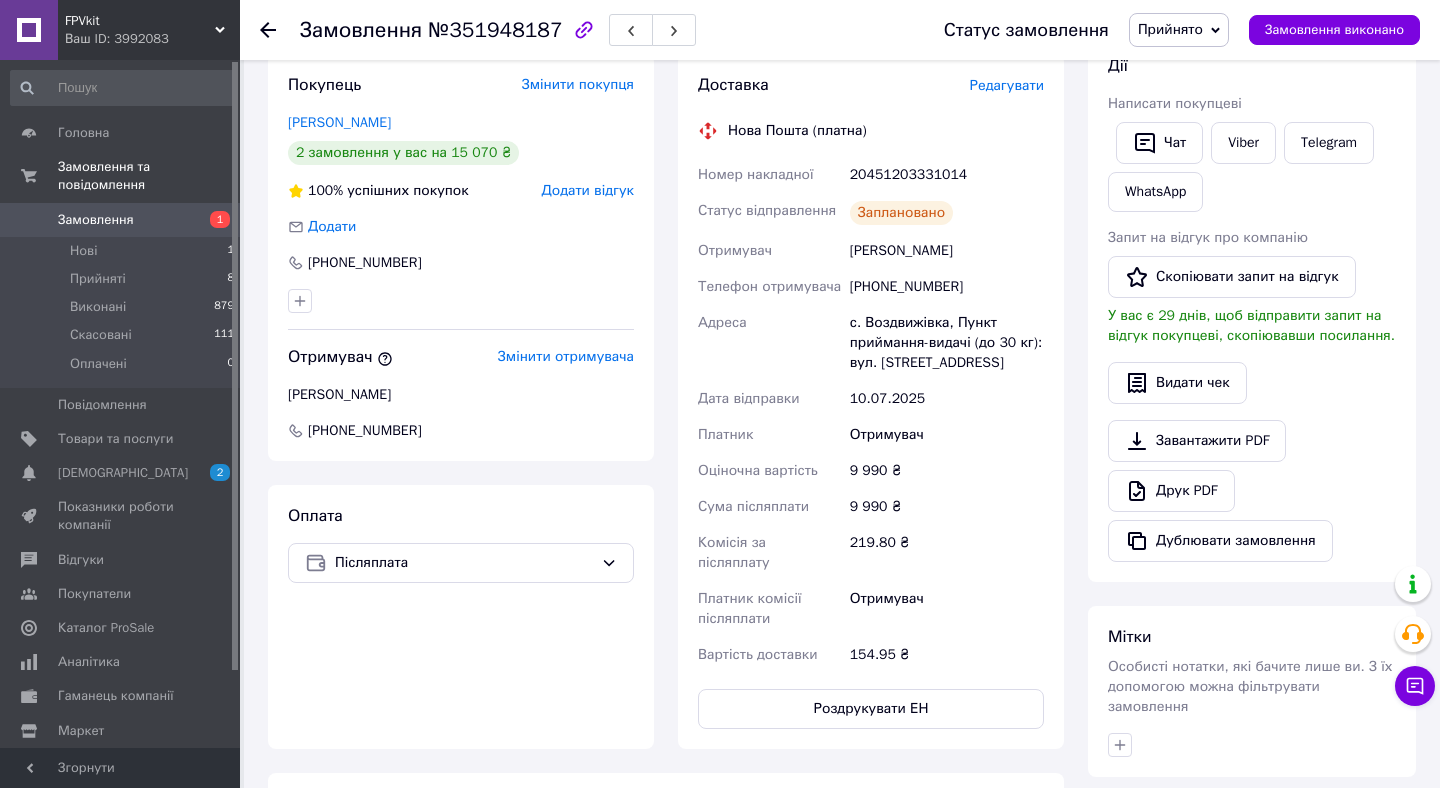 scroll, scrollTop: 373, scrollLeft: 0, axis: vertical 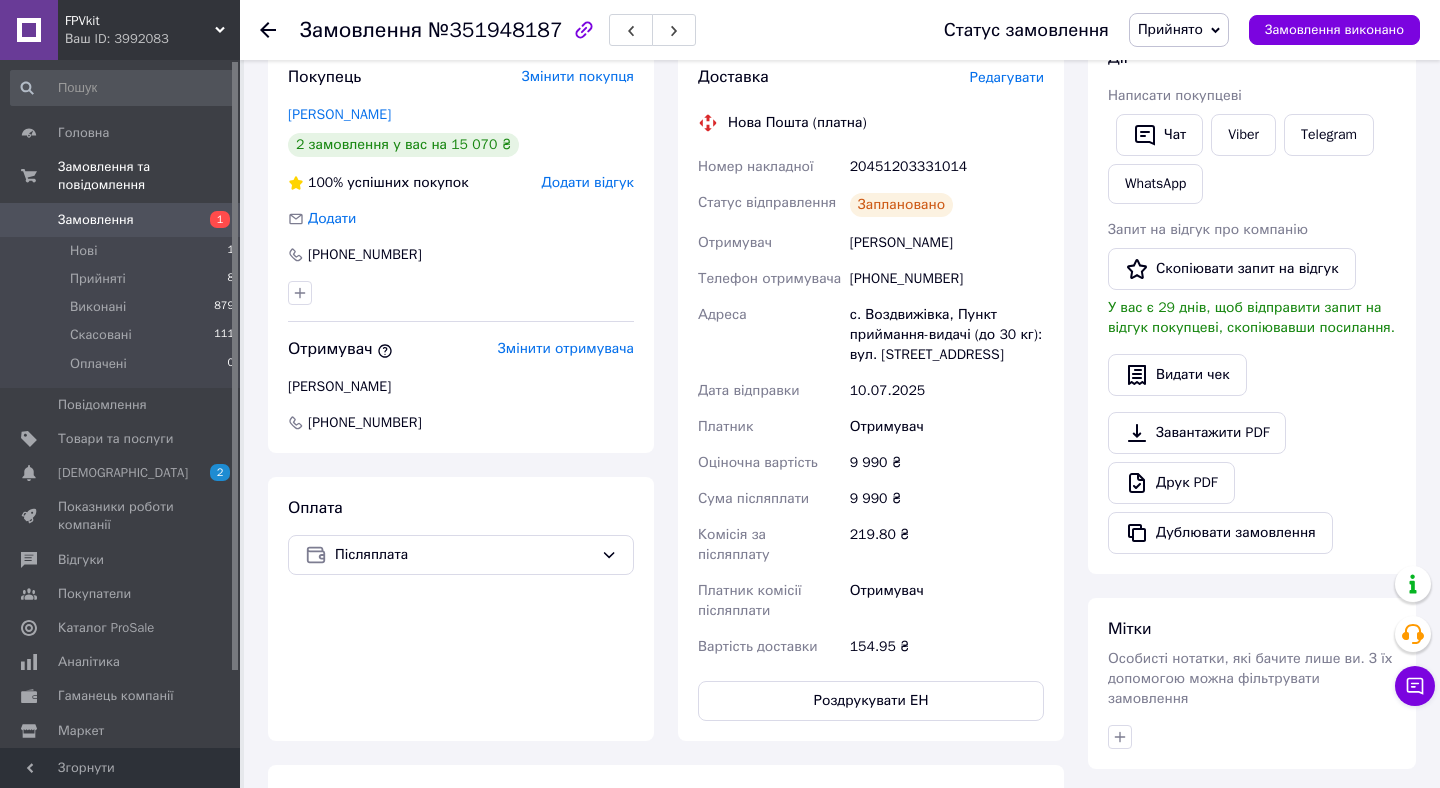 click on "Замовлення" at bounding box center [96, 220] 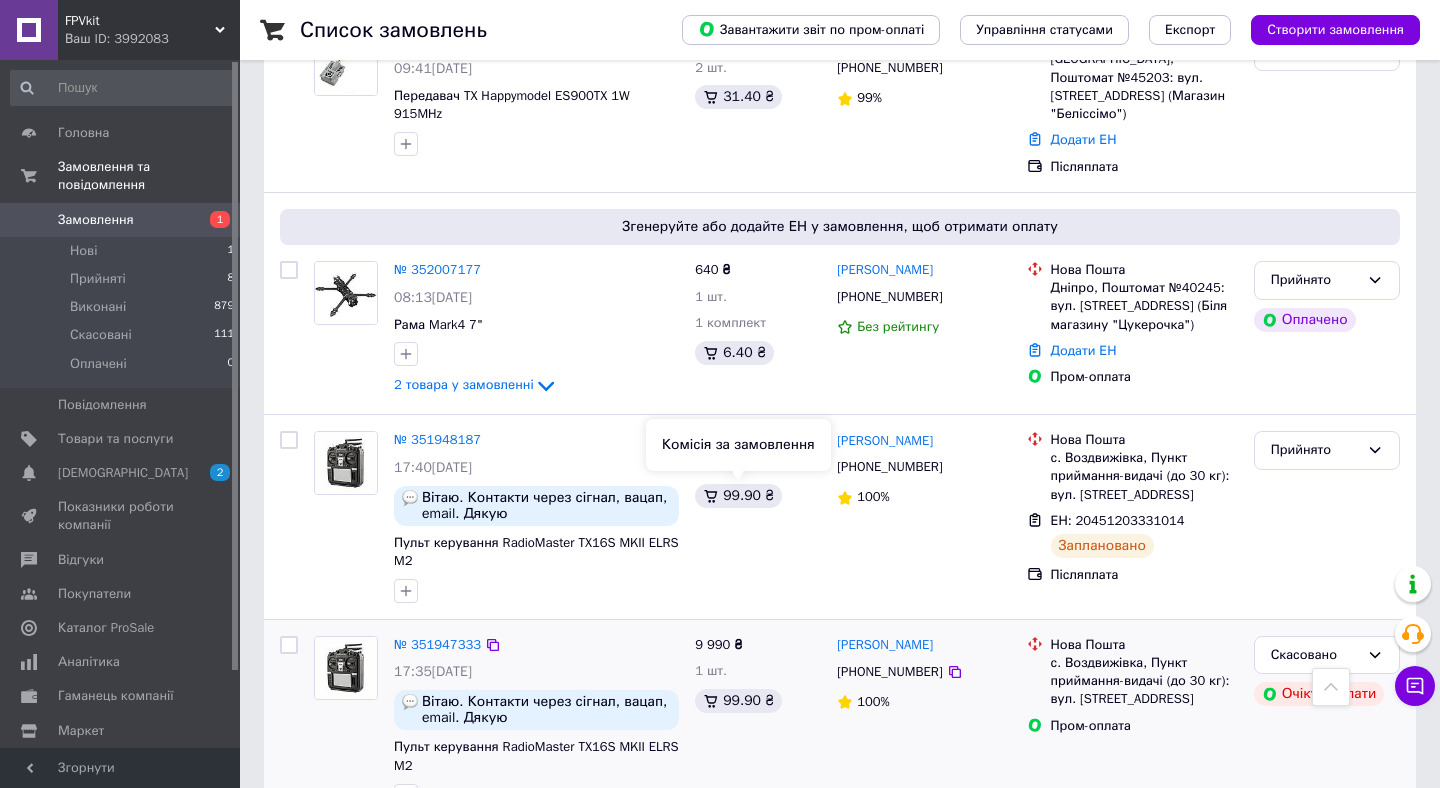 scroll, scrollTop: 483, scrollLeft: 0, axis: vertical 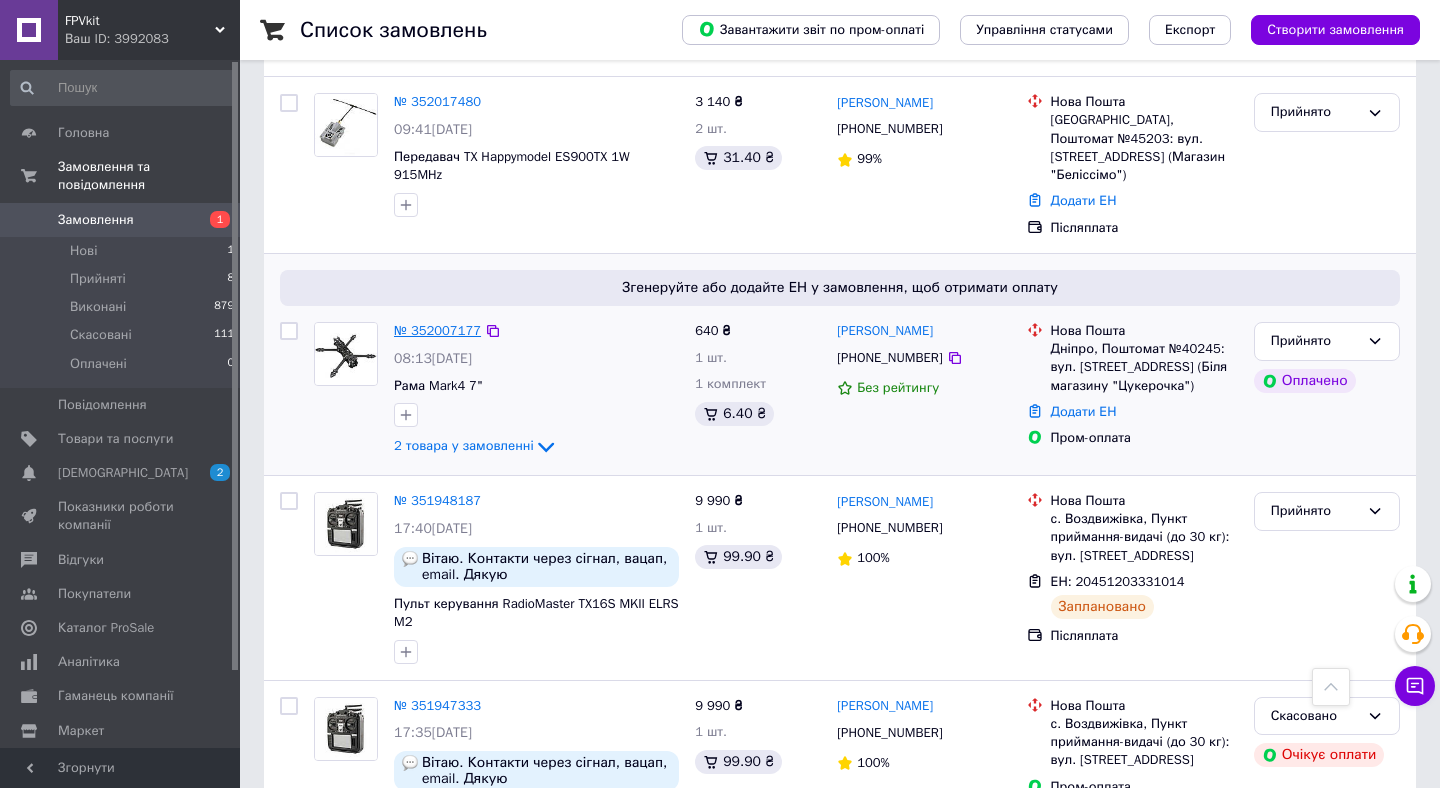 click on "№ 352007177" at bounding box center [437, 330] 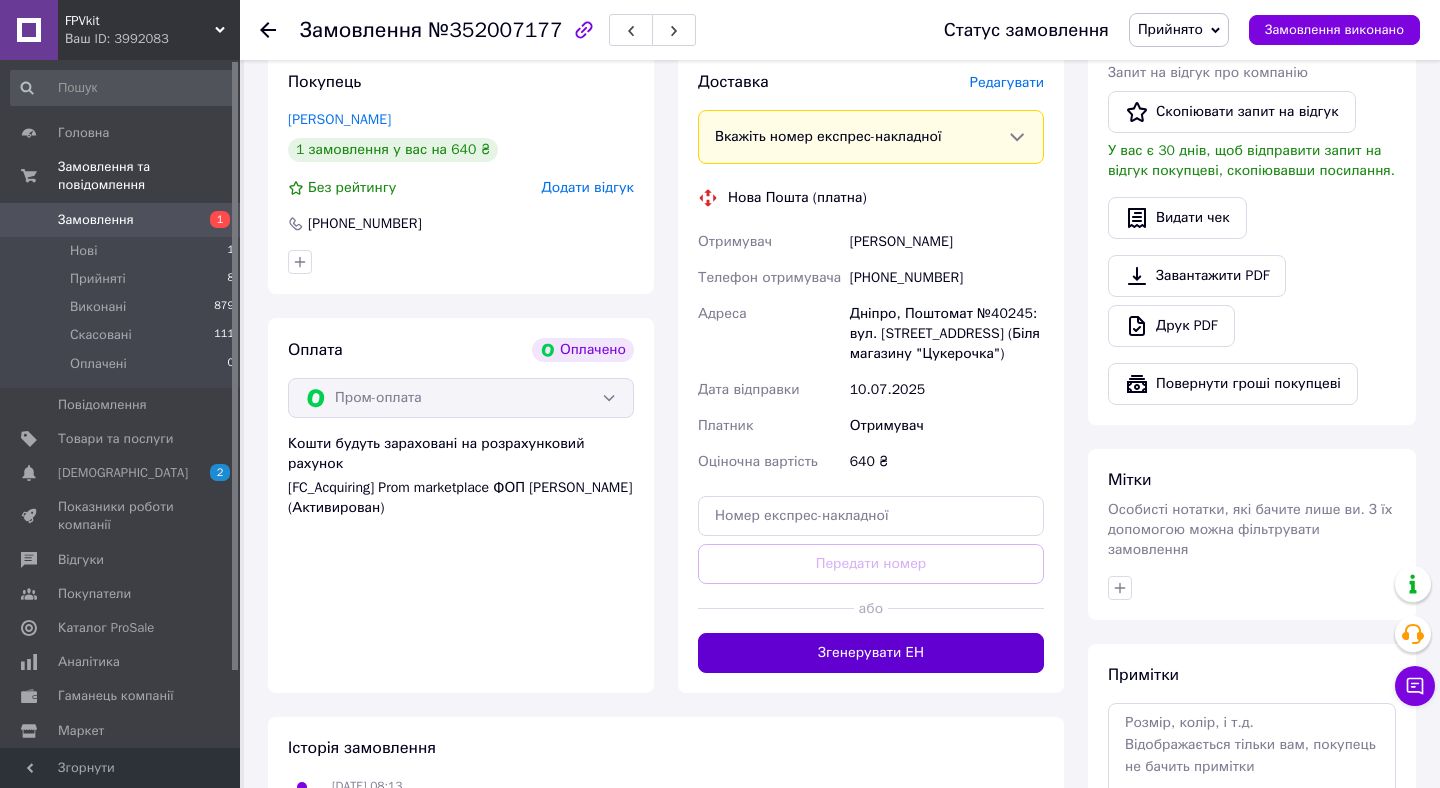scroll, scrollTop: 607, scrollLeft: 0, axis: vertical 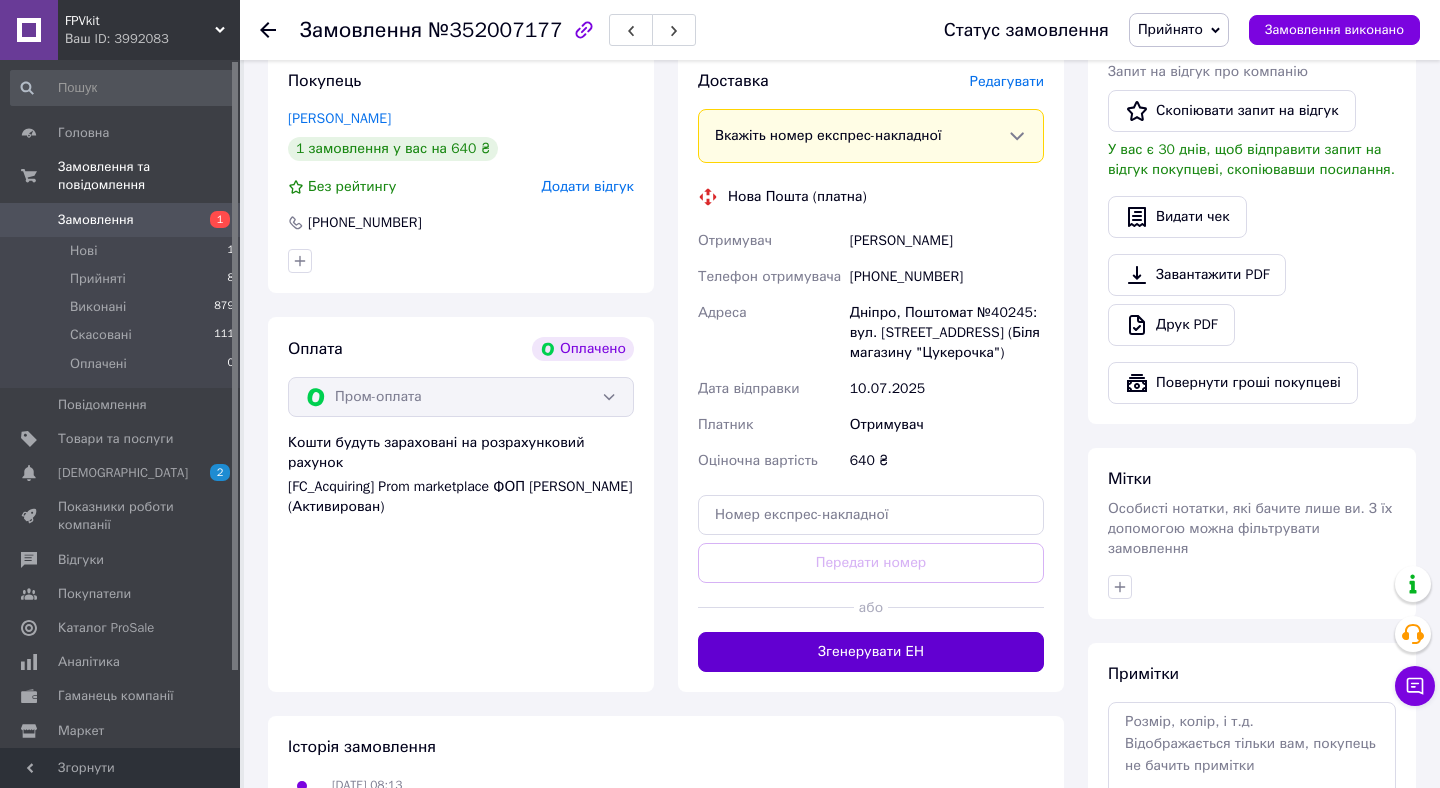 click on "Згенерувати ЕН" at bounding box center [871, 652] 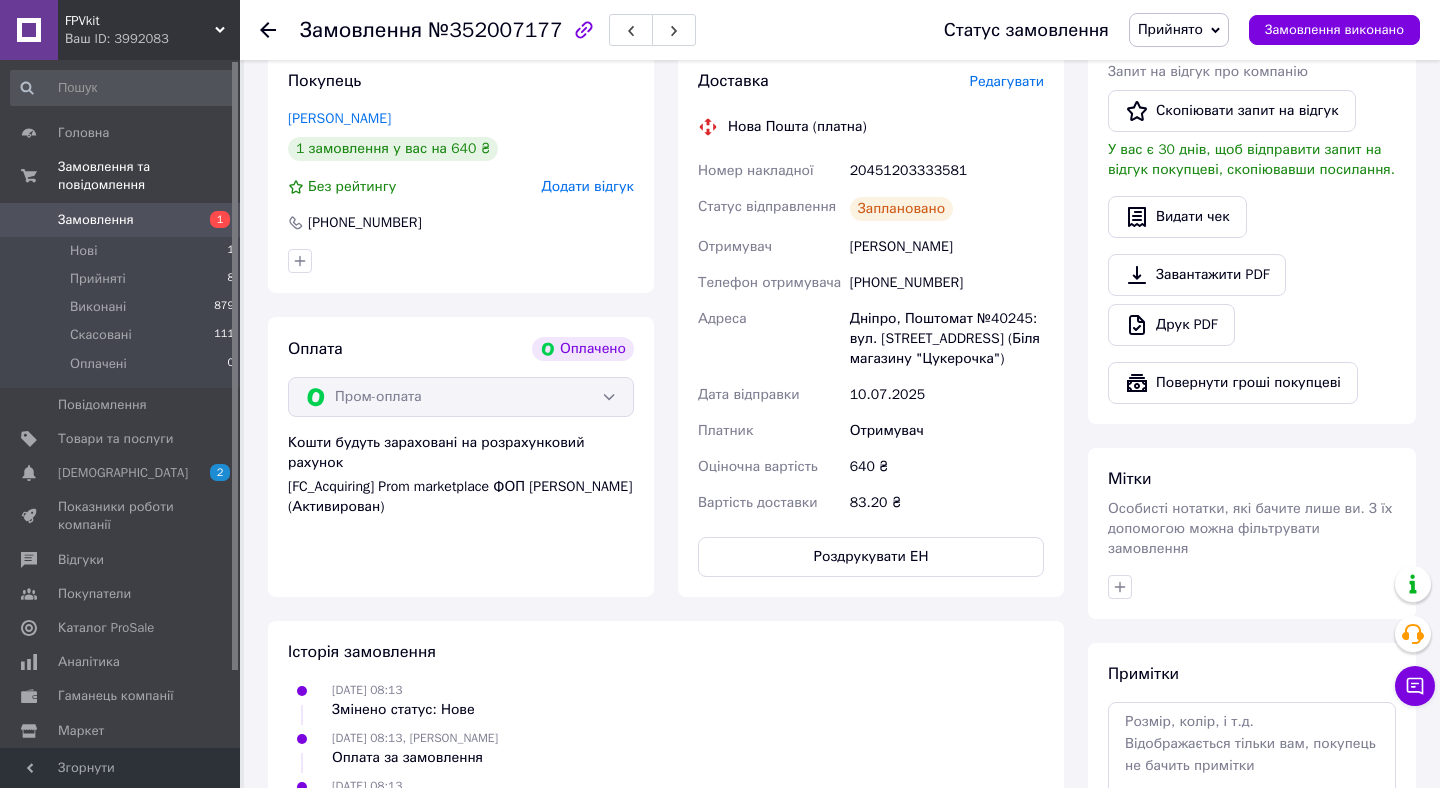 click on "Замовлення" at bounding box center [96, 220] 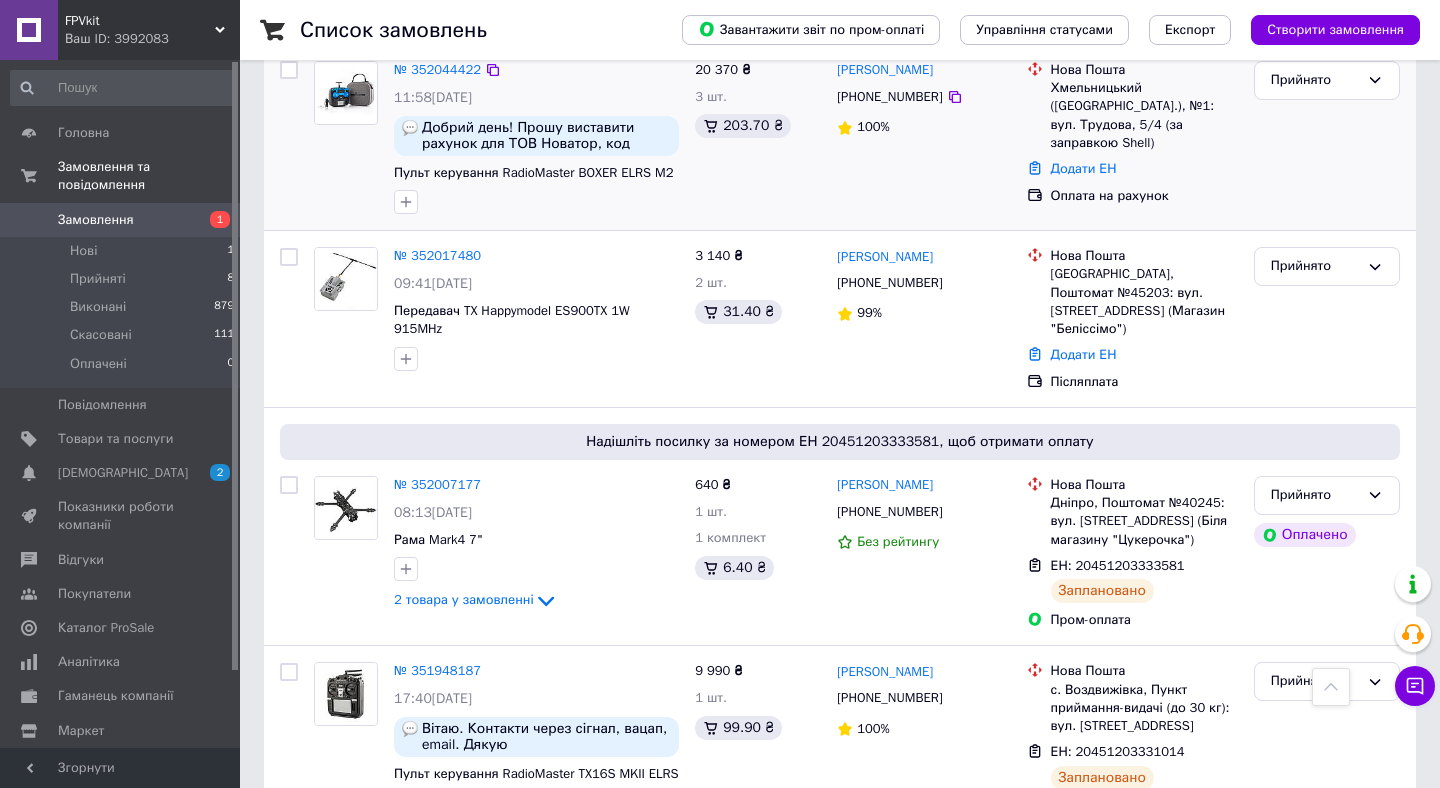 scroll, scrollTop: 330, scrollLeft: 0, axis: vertical 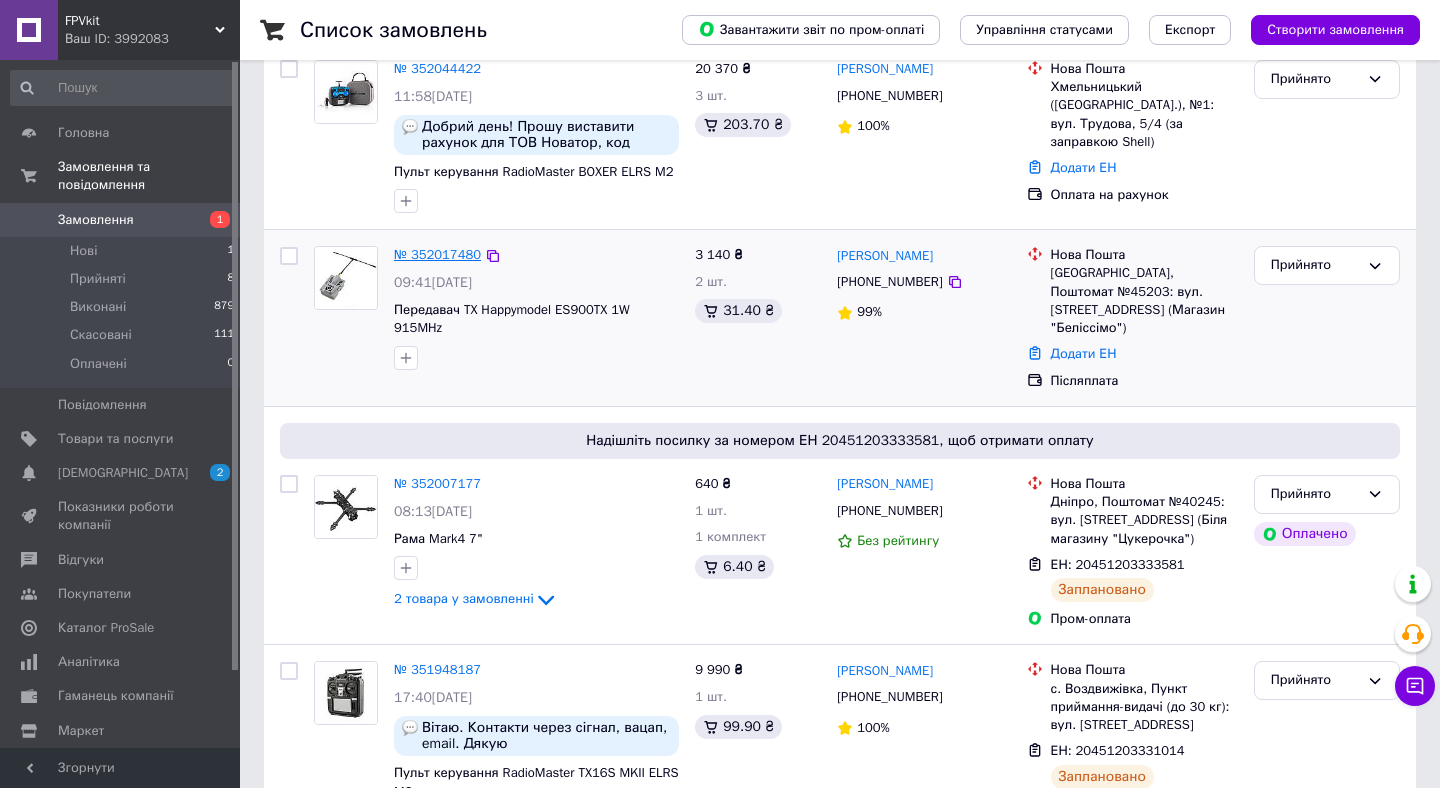 click on "№ 352017480" at bounding box center (437, 254) 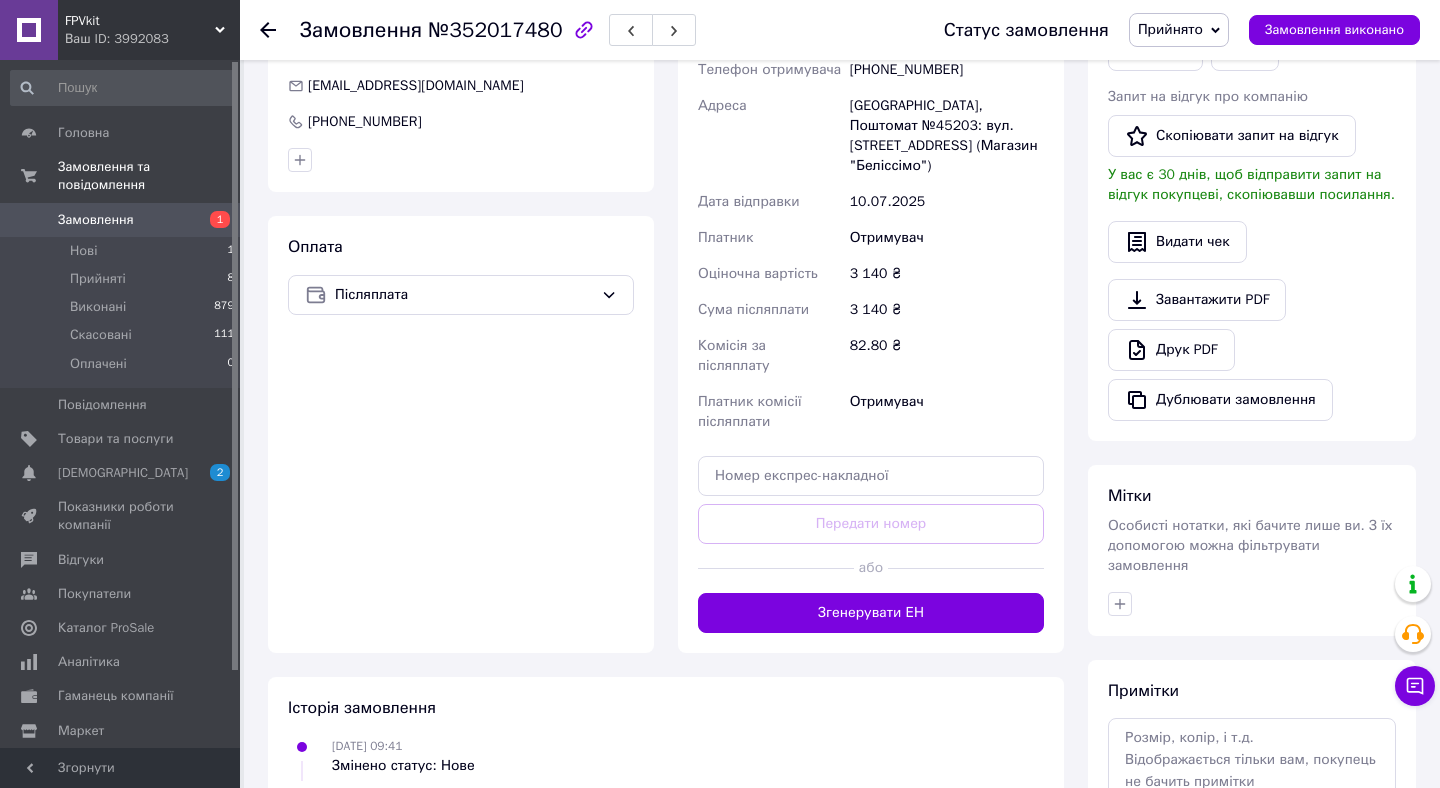 scroll, scrollTop: 507, scrollLeft: 0, axis: vertical 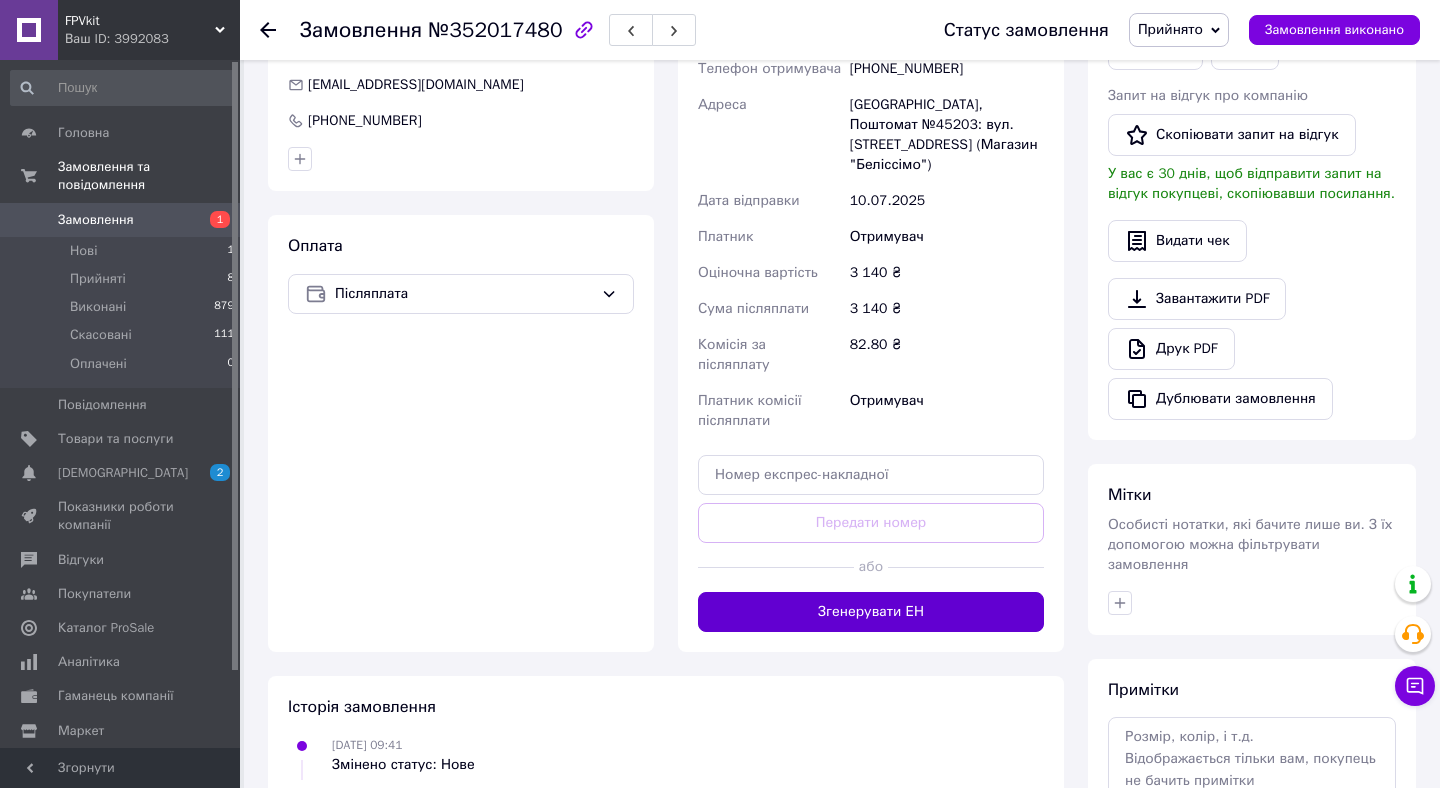 click on "Згенерувати ЕН" at bounding box center [871, 612] 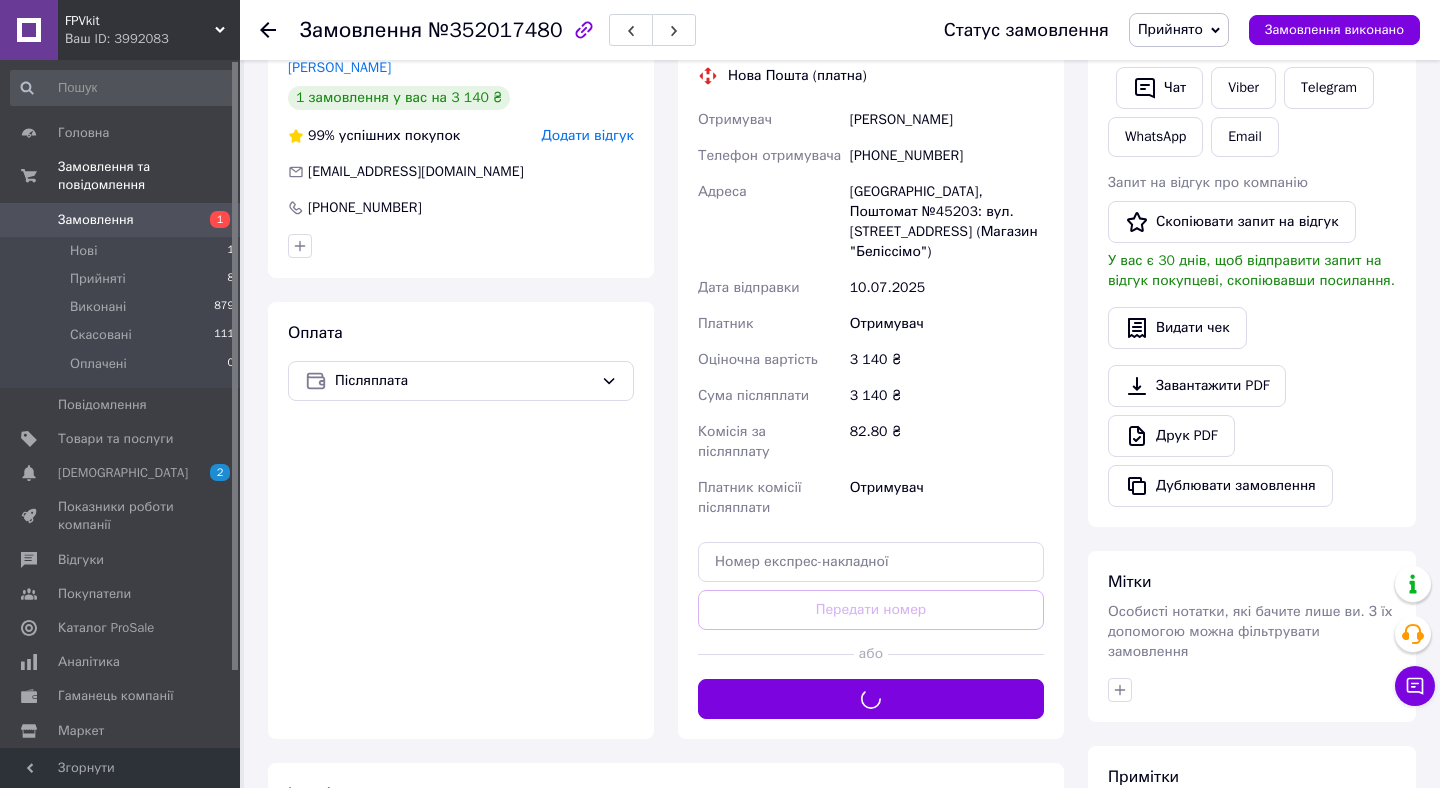 scroll, scrollTop: 375, scrollLeft: 0, axis: vertical 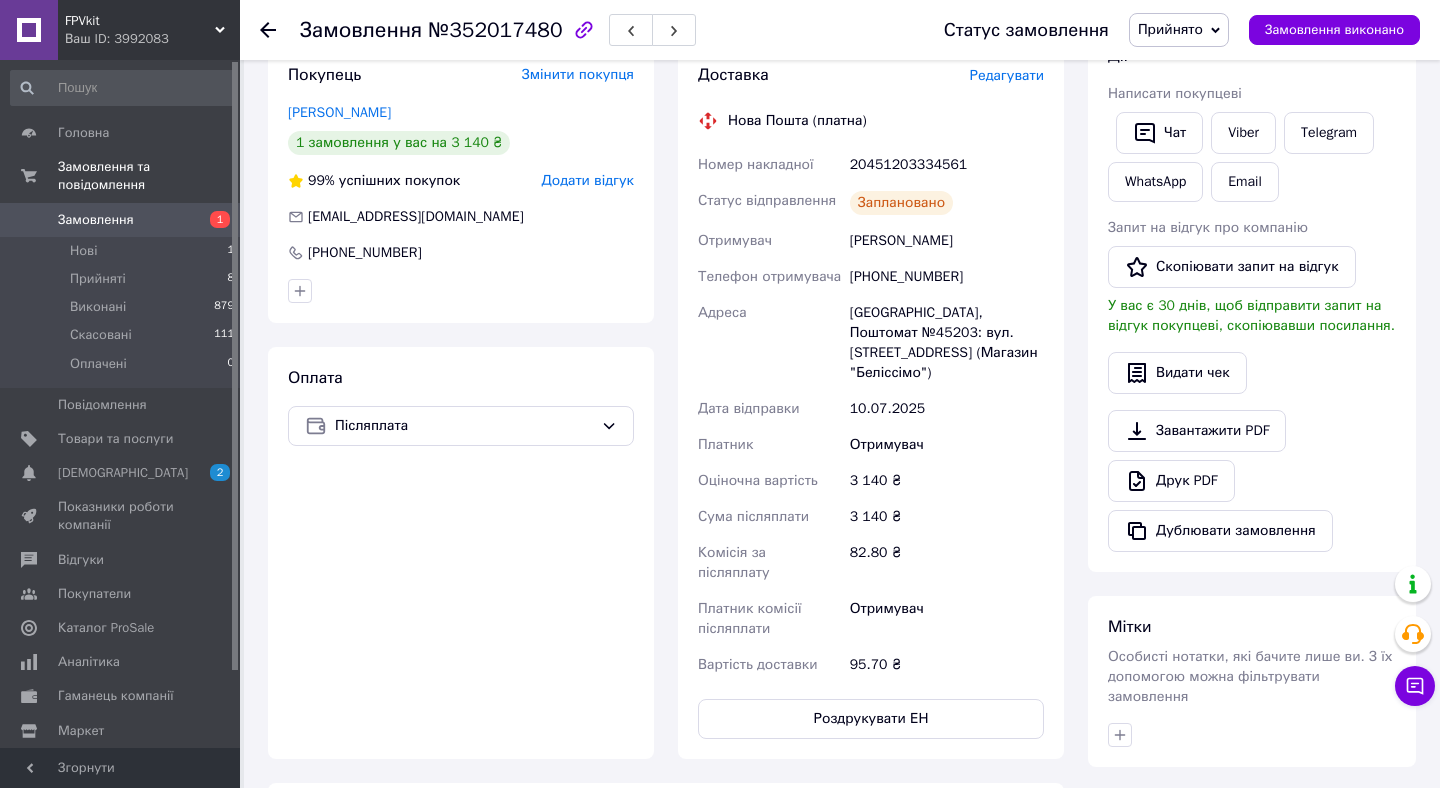 click on "Замовлення" at bounding box center [96, 220] 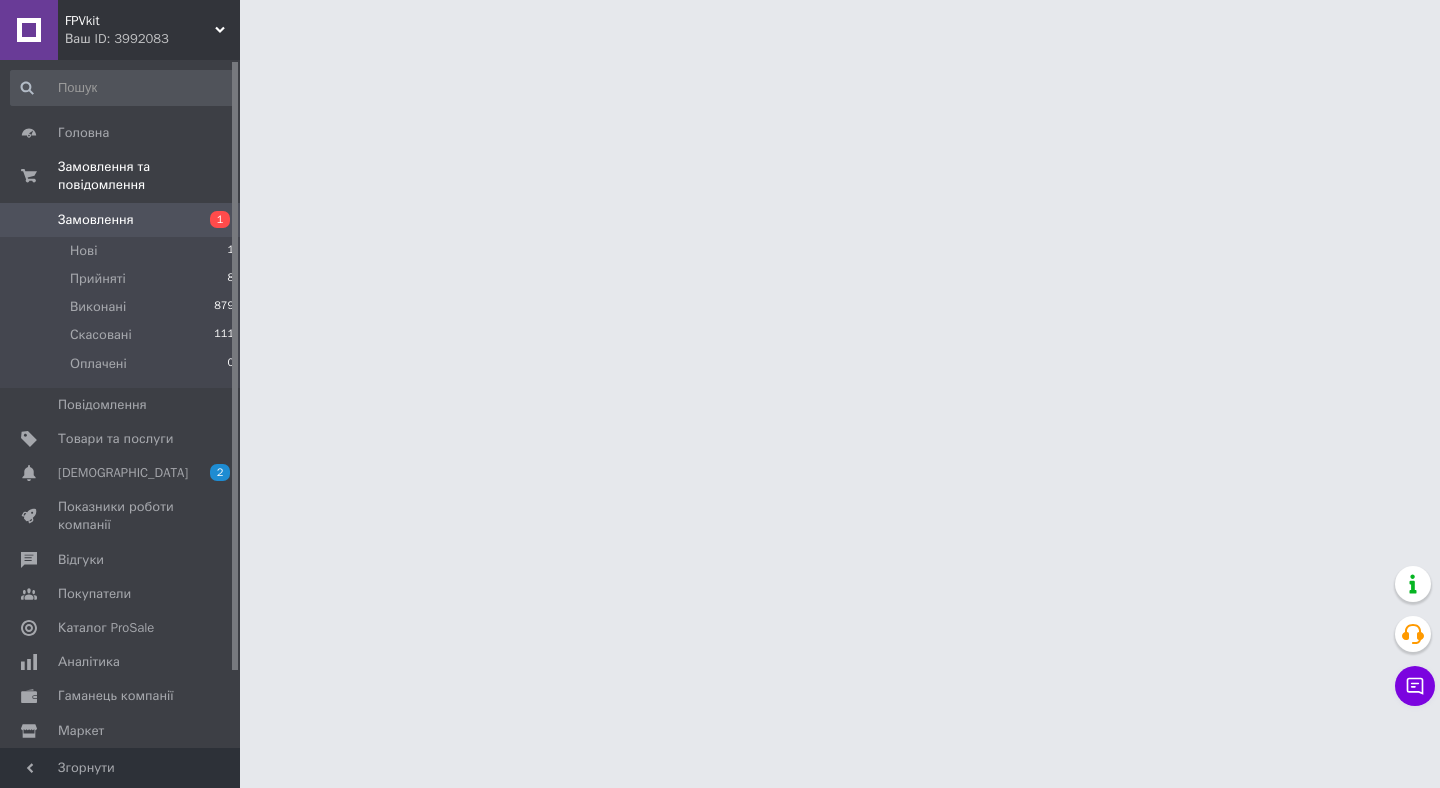 scroll, scrollTop: 0, scrollLeft: 0, axis: both 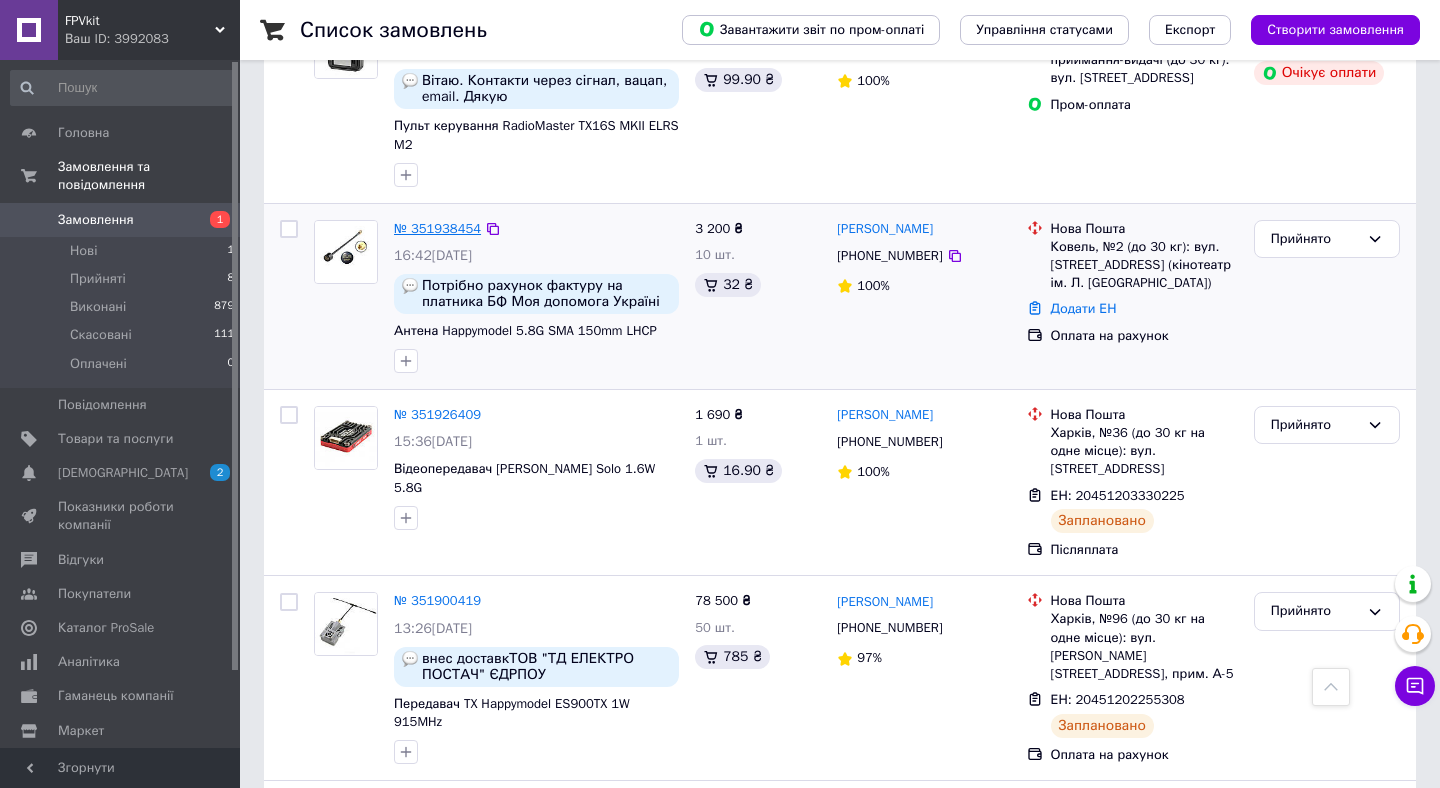 click on "№ 351938454" at bounding box center [437, 228] 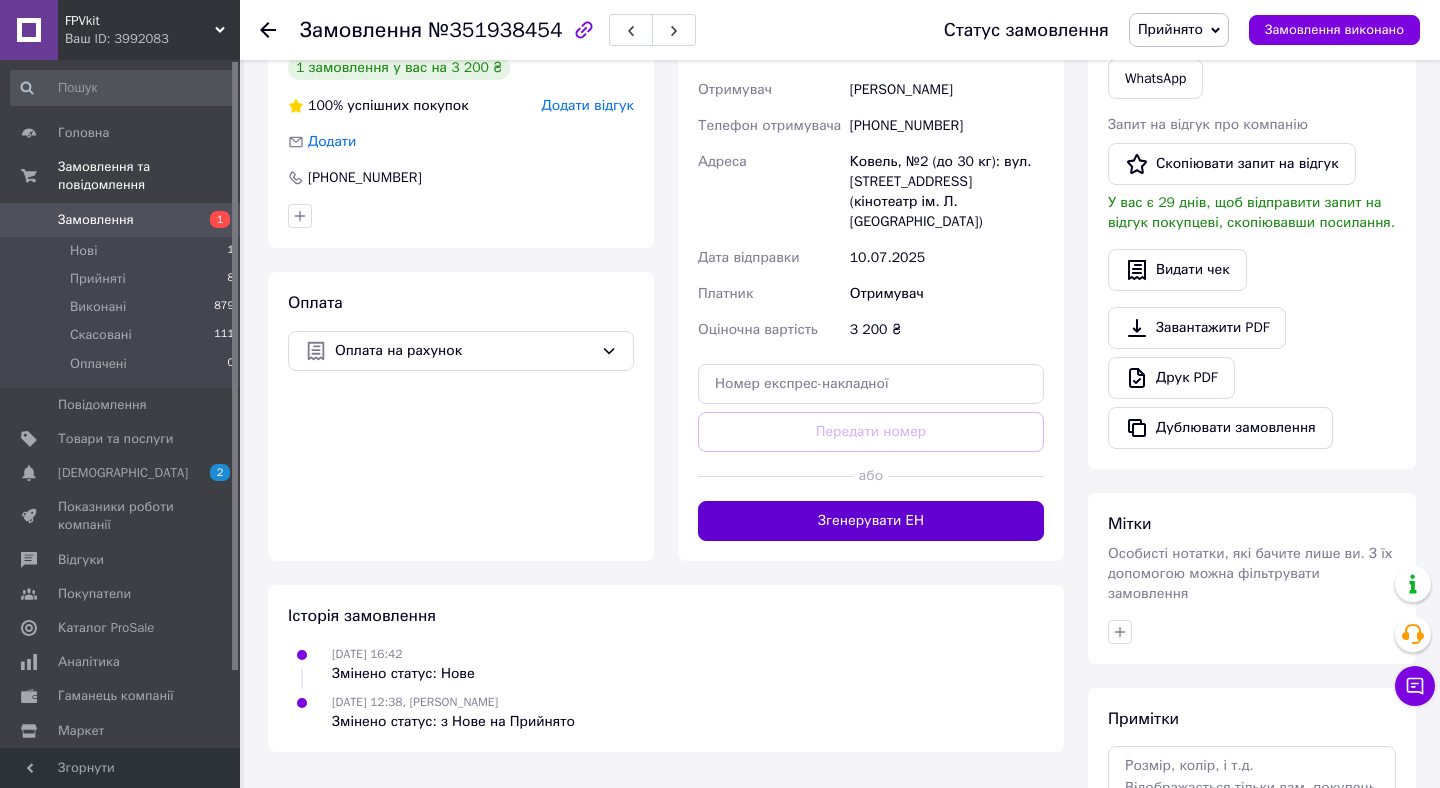 scroll, scrollTop: 479, scrollLeft: 0, axis: vertical 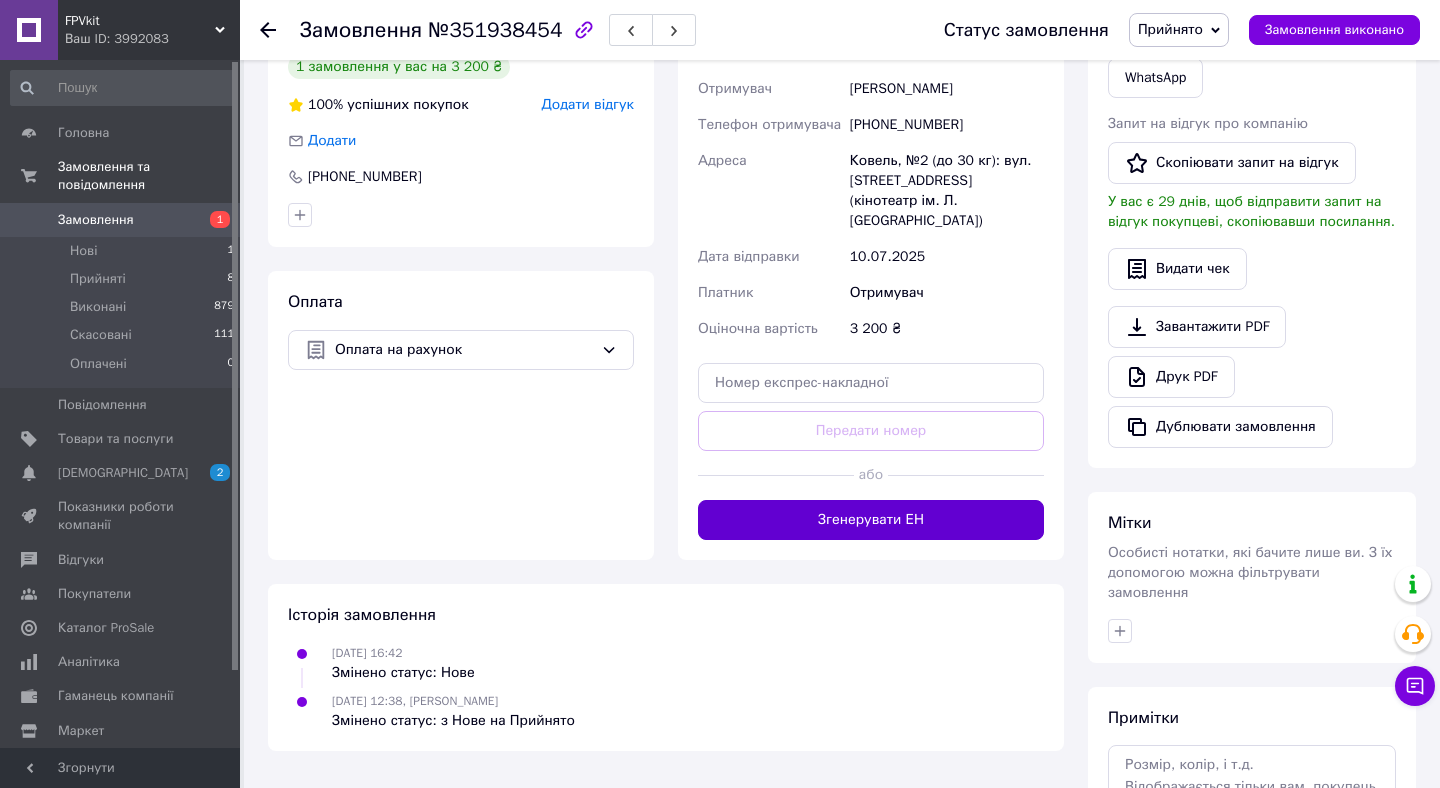 click on "Згенерувати ЕН" at bounding box center (871, 520) 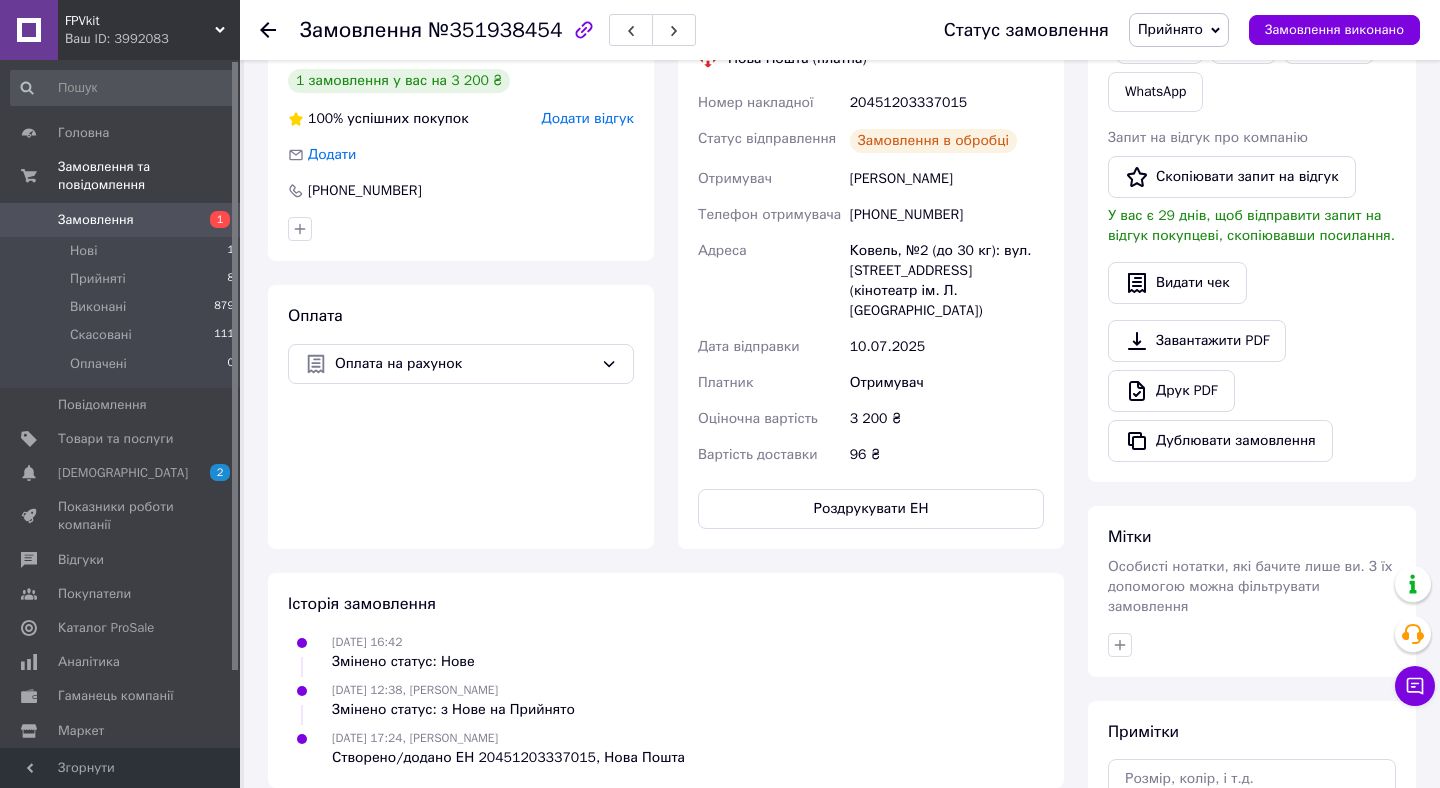 scroll, scrollTop: 439, scrollLeft: 0, axis: vertical 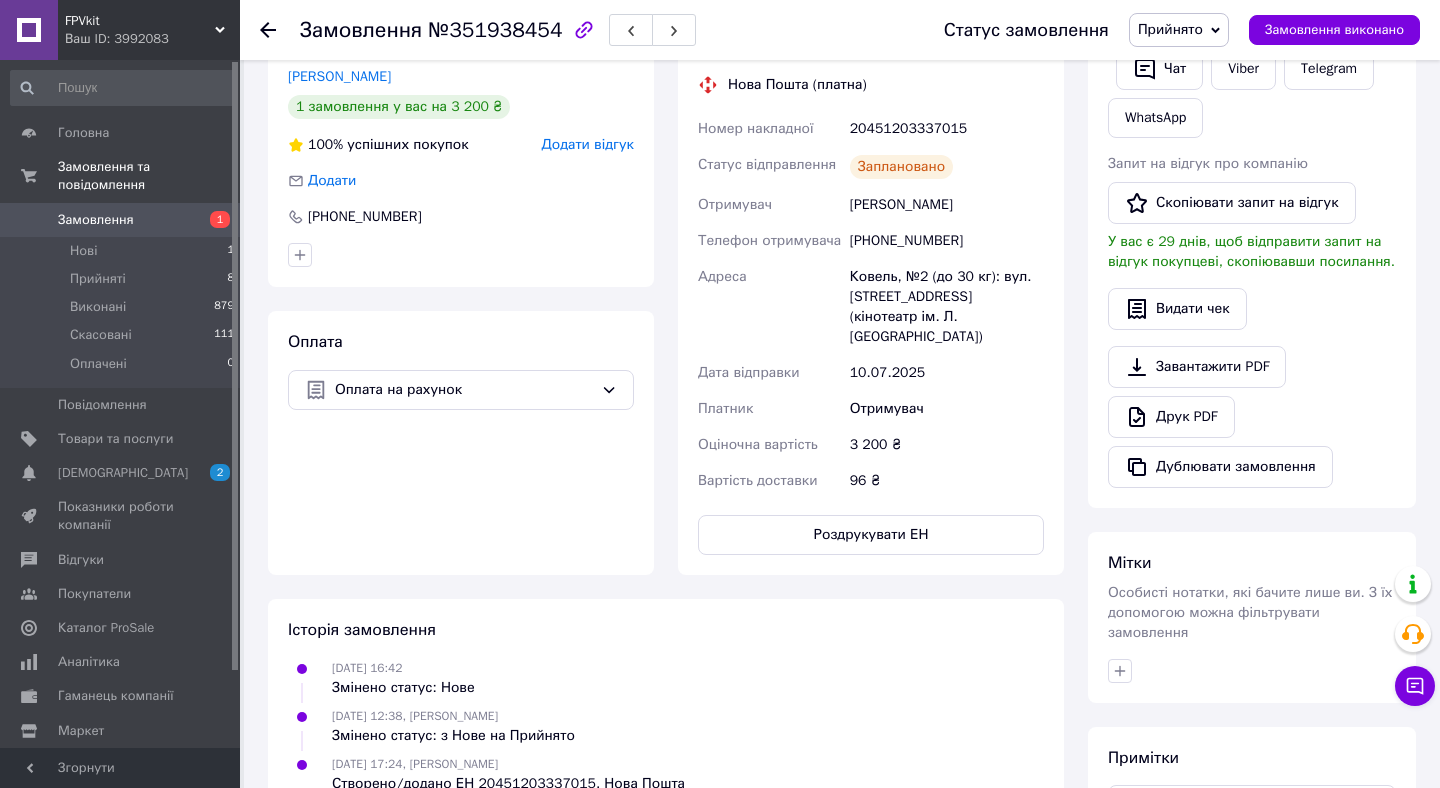 click on "[PHONE_NUMBER]" at bounding box center [947, 241] 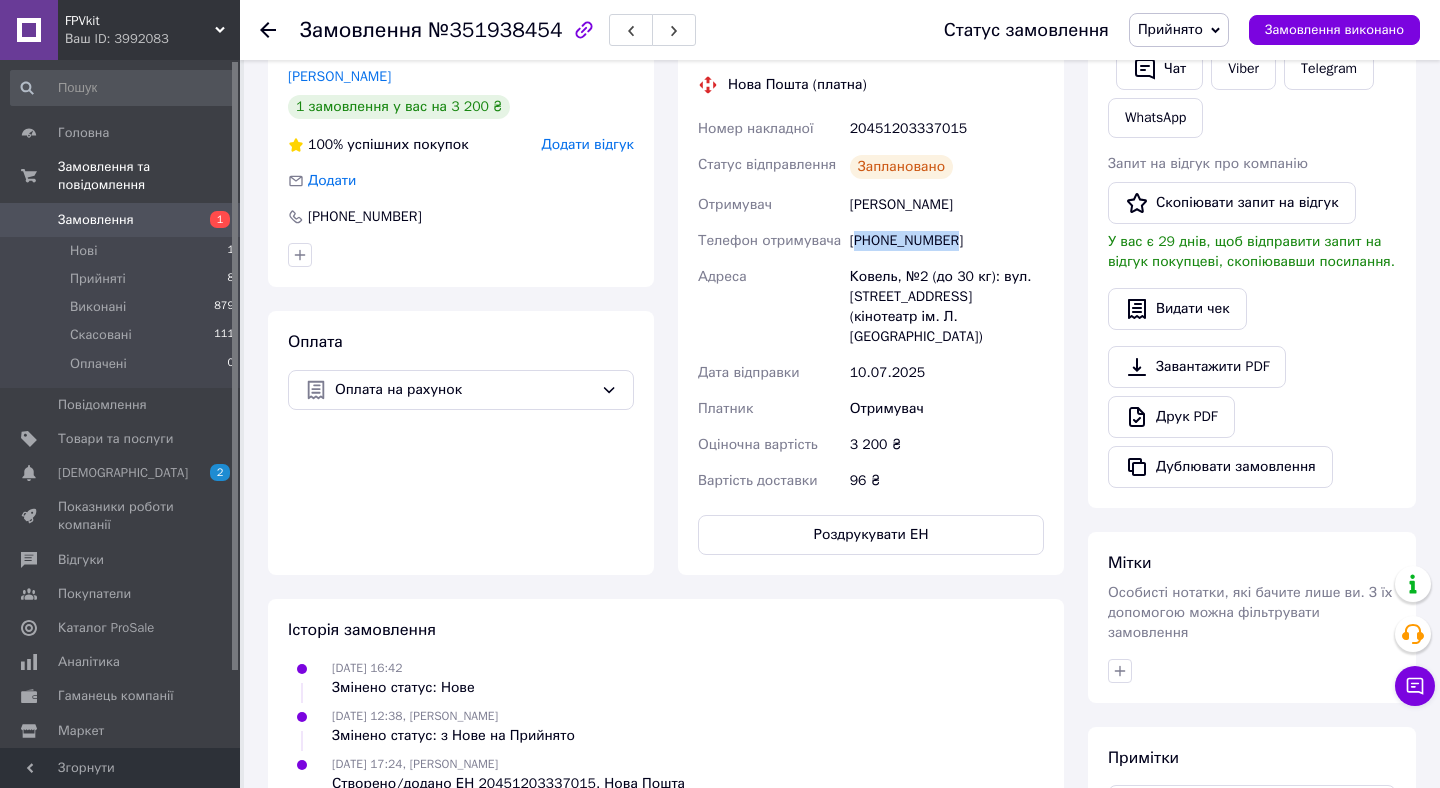 copy on "380972609095" 